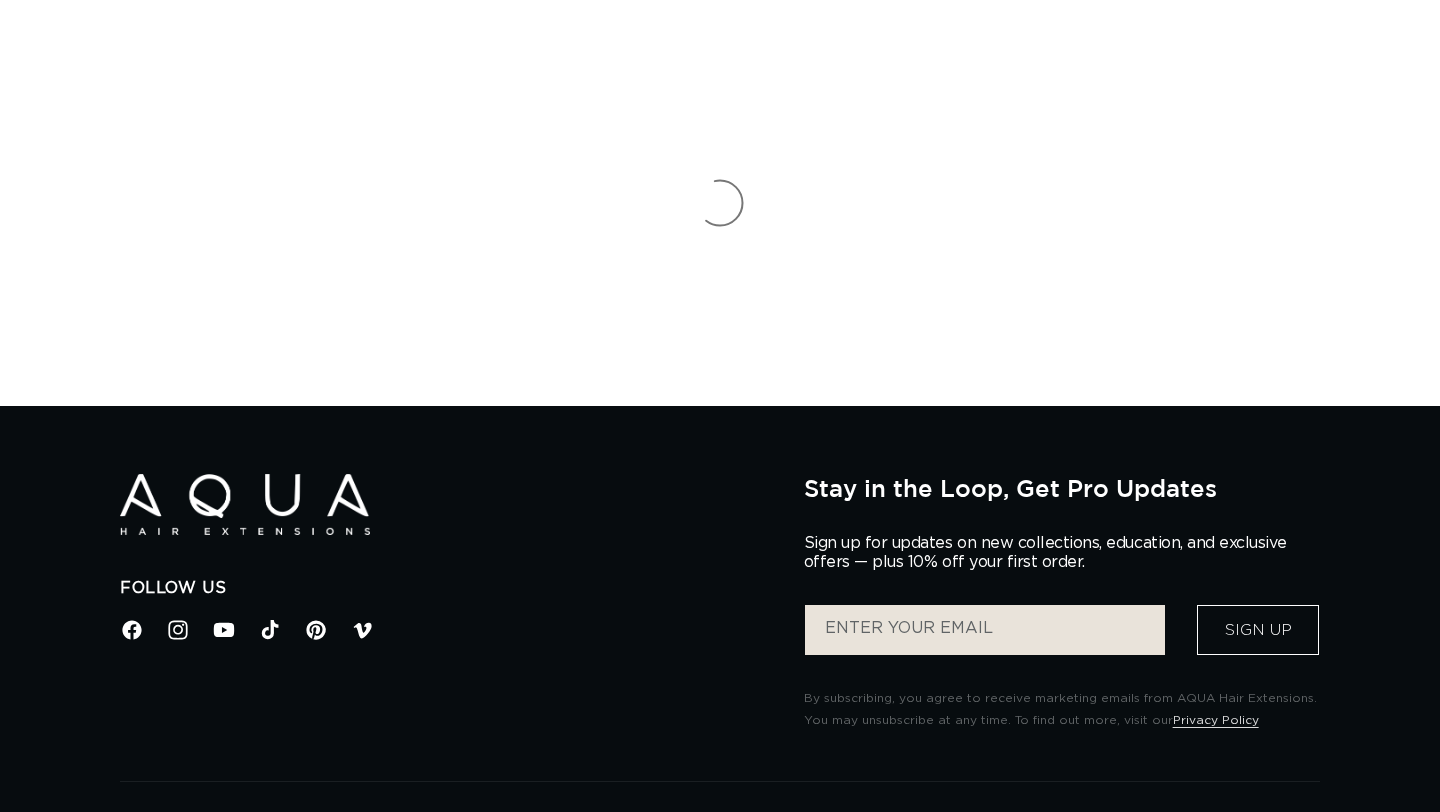 scroll, scrollTop: 0, scrollLeft: 0, axis: both 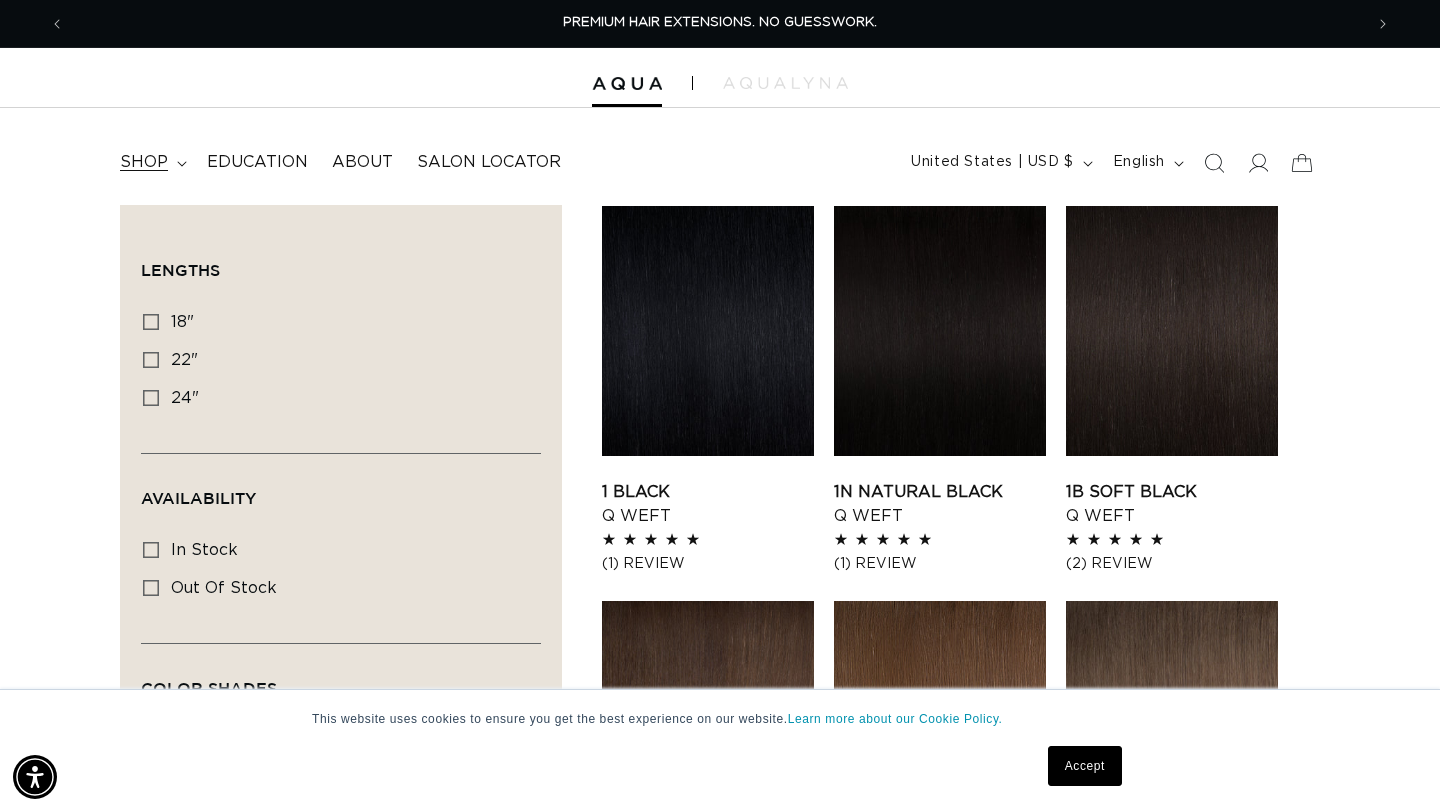 click on "shop" at bounding box center (151, 162) 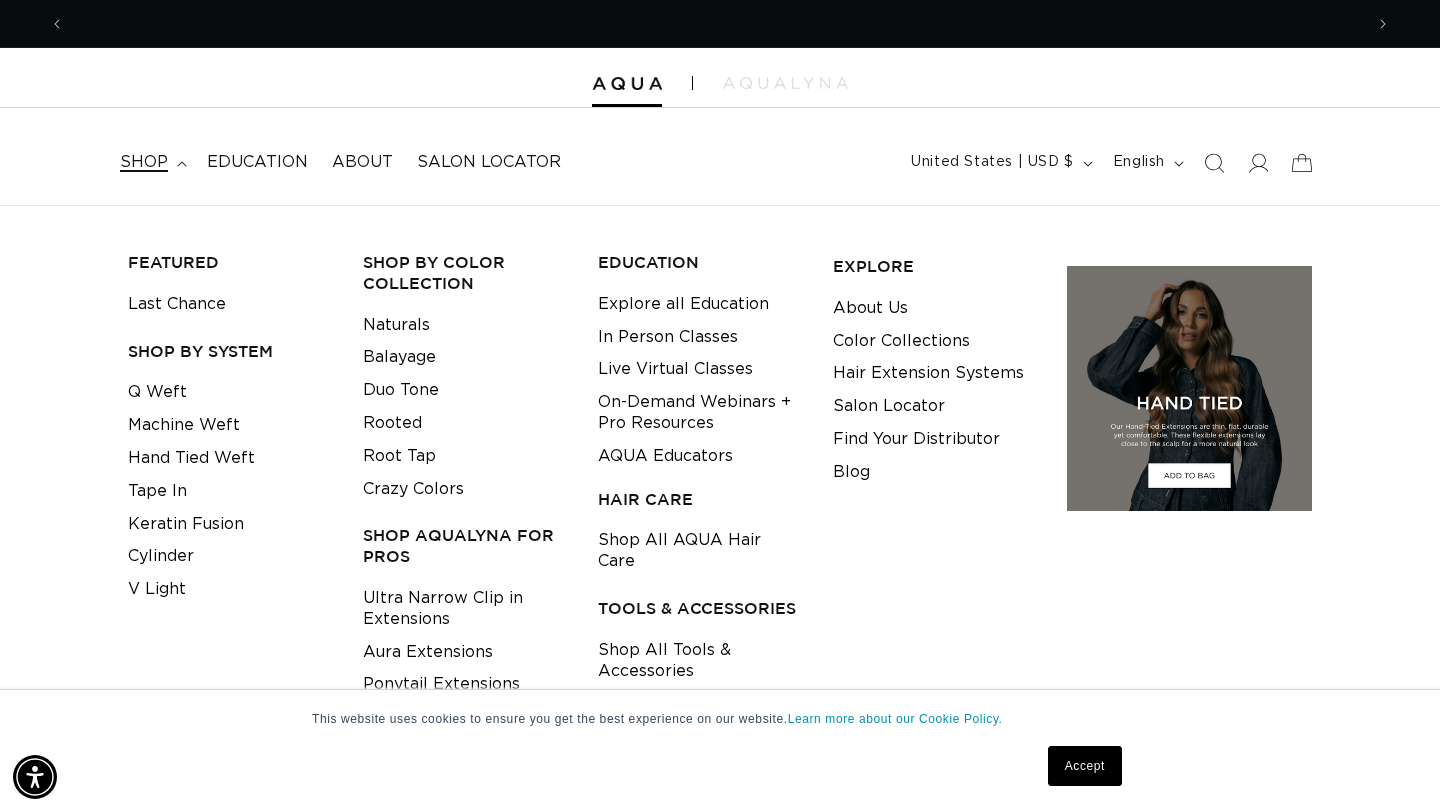 scroll, scrollTop: 0, scrollLeft: 1298, axis: horizontal 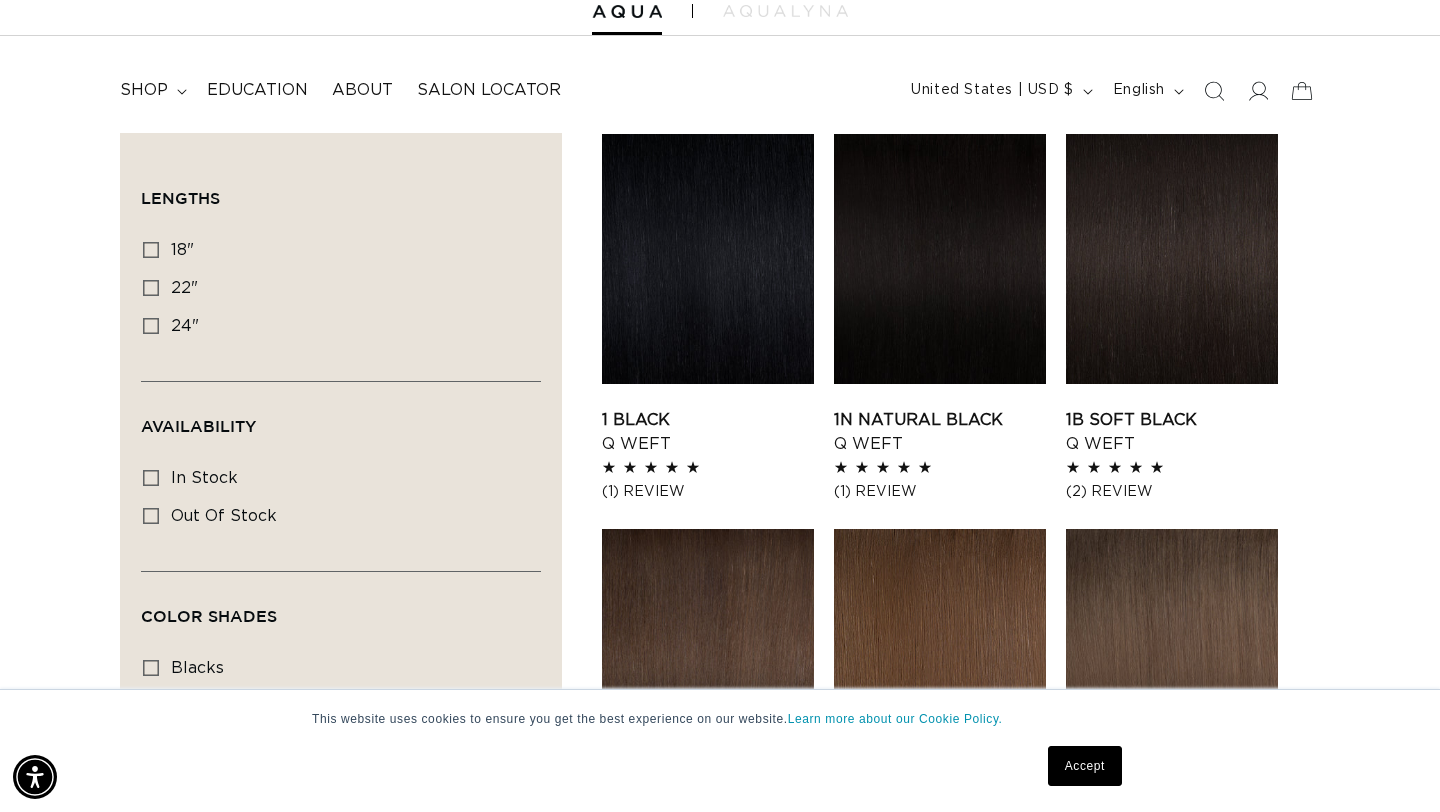 click on "FEATURED
Last Chance
SHOP BY SYSTEM
Q Weft
Hand Tied Weft
Machine Weft
Tape In
Keratin Fusion
Cylinder
V Light
Naturals" at bounding box center (720, 84) 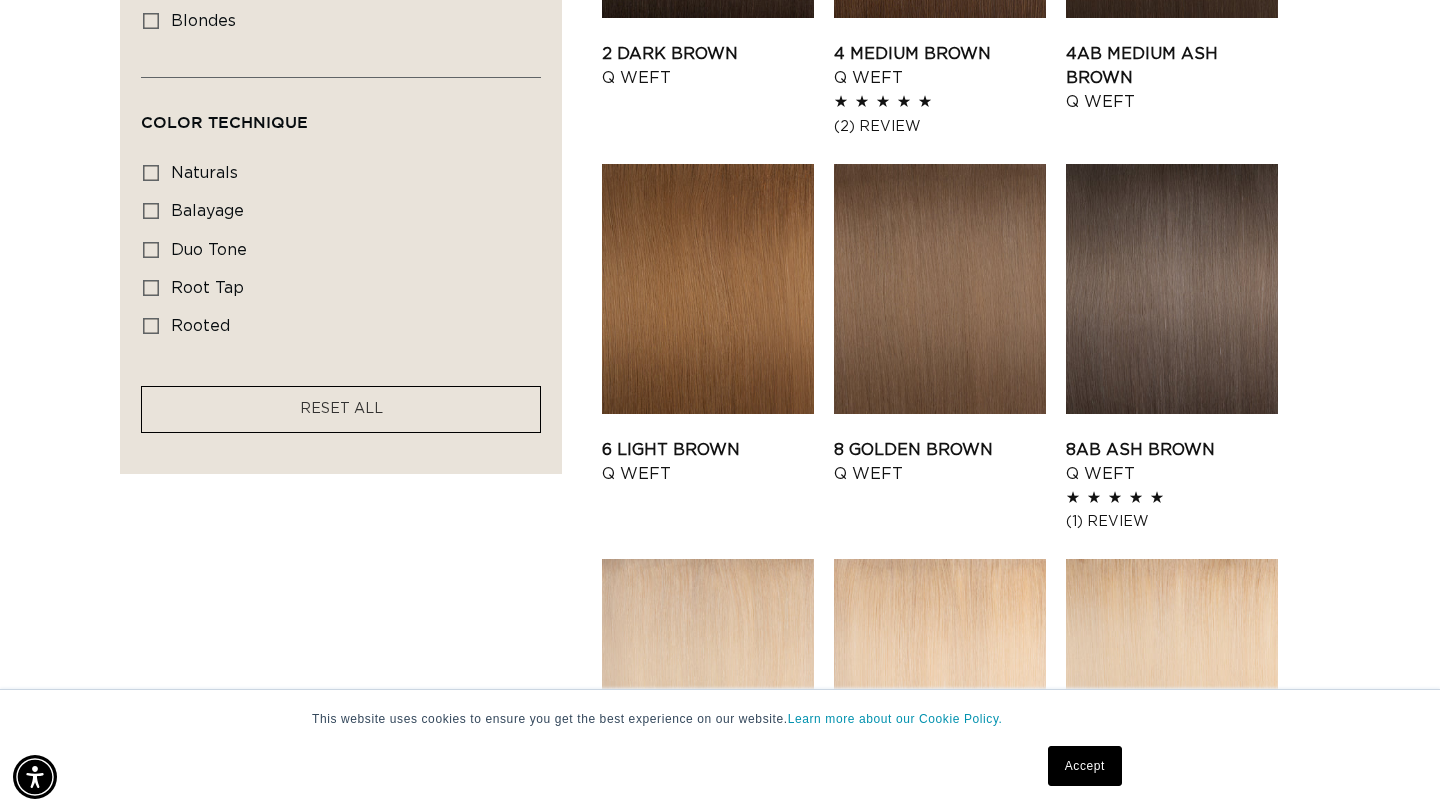 scroll, scrollTop: 926, scrollLeft: 0, axis: vertical 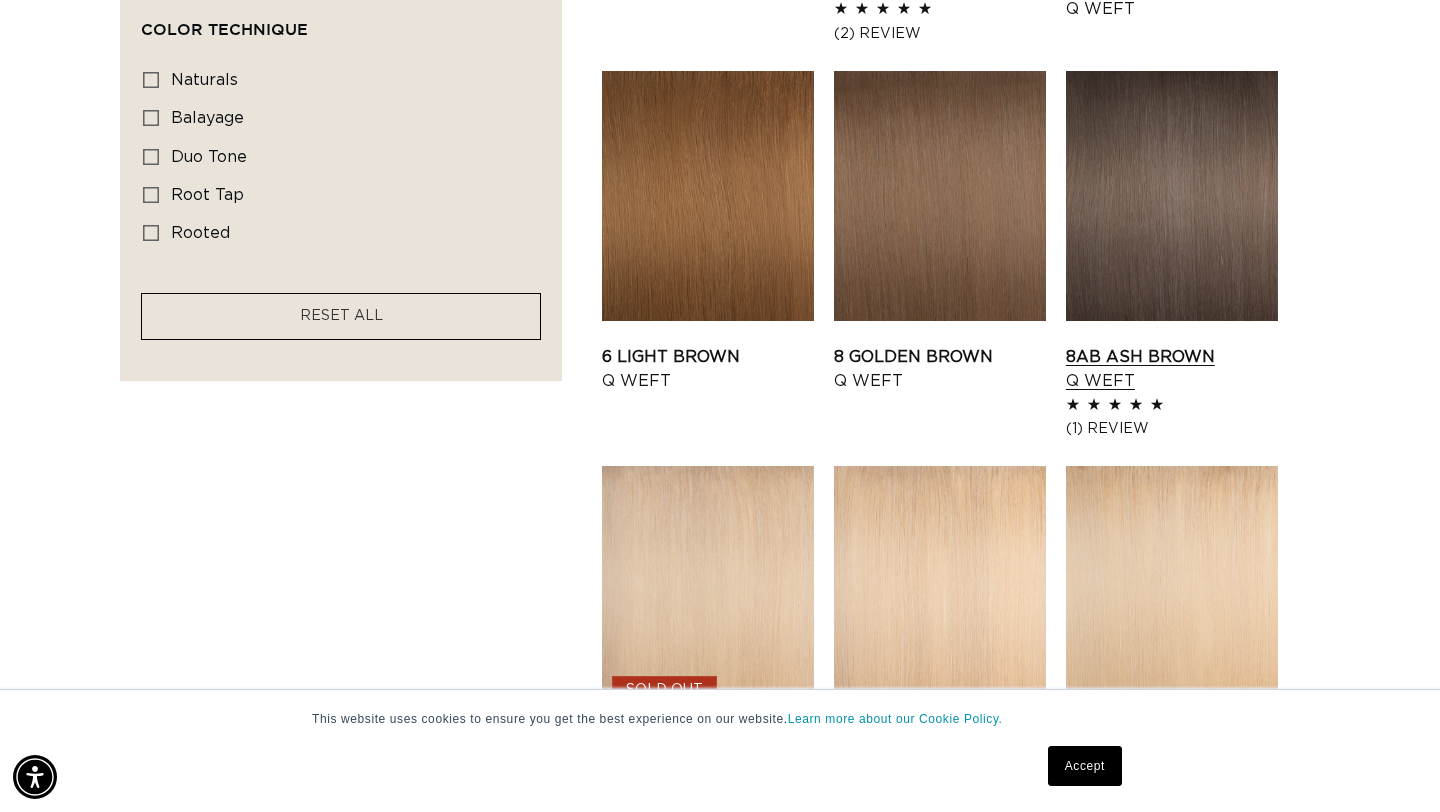 click on "8AB Ash Brown
Q Weft" at bounding box center (1172, 369) 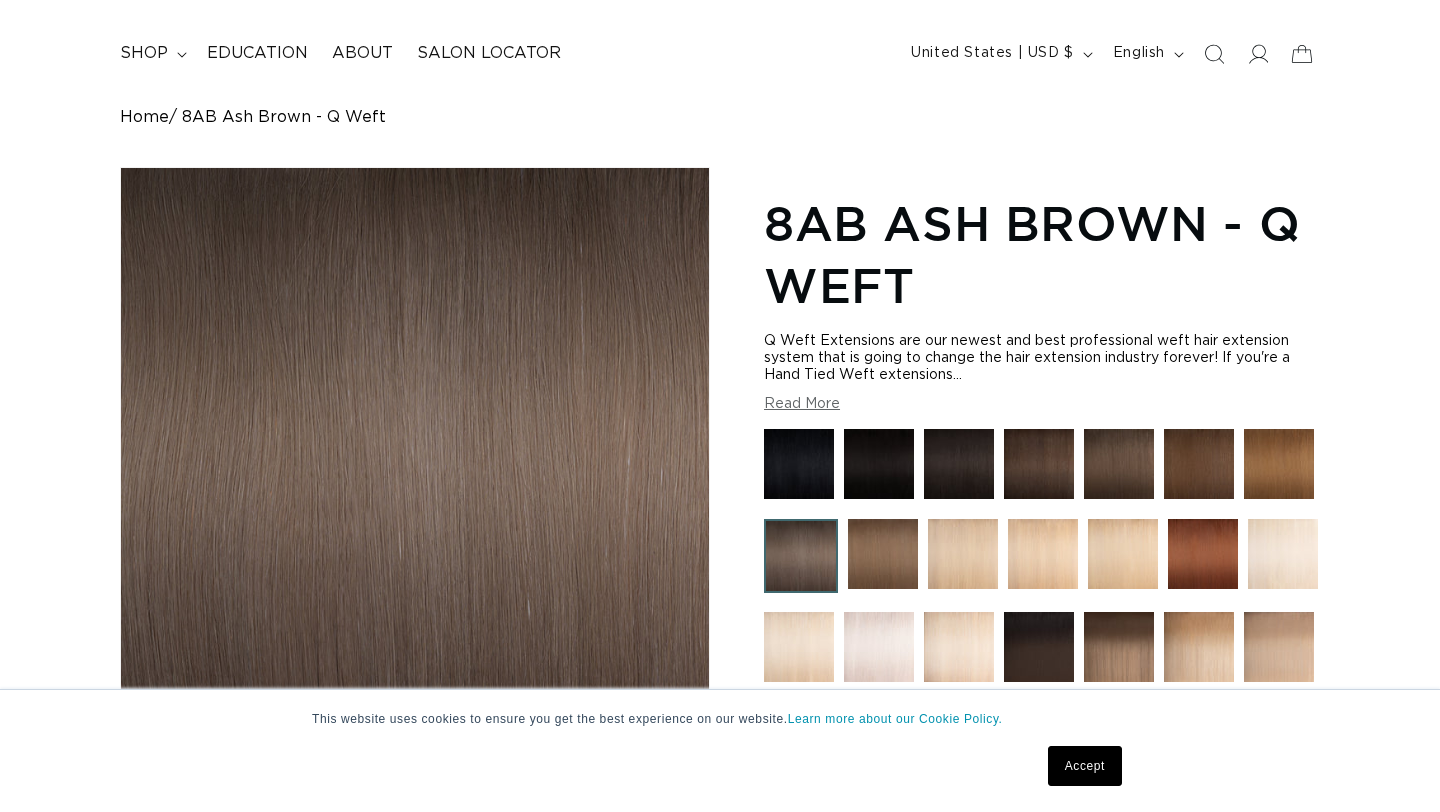 scroll, scrollTop: 110, scrollLeft: 0, axis: vertical 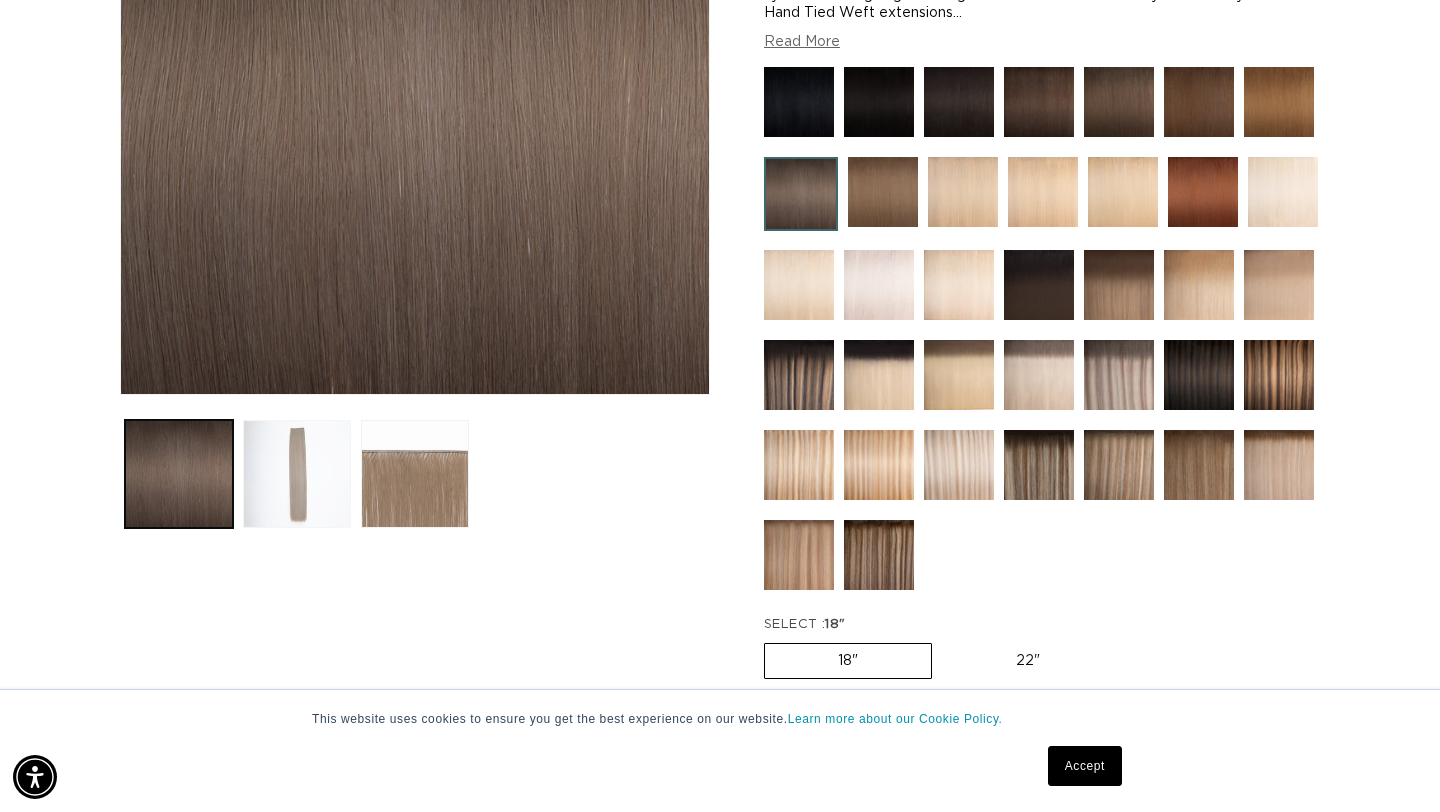click at bounding box center [297, 474] 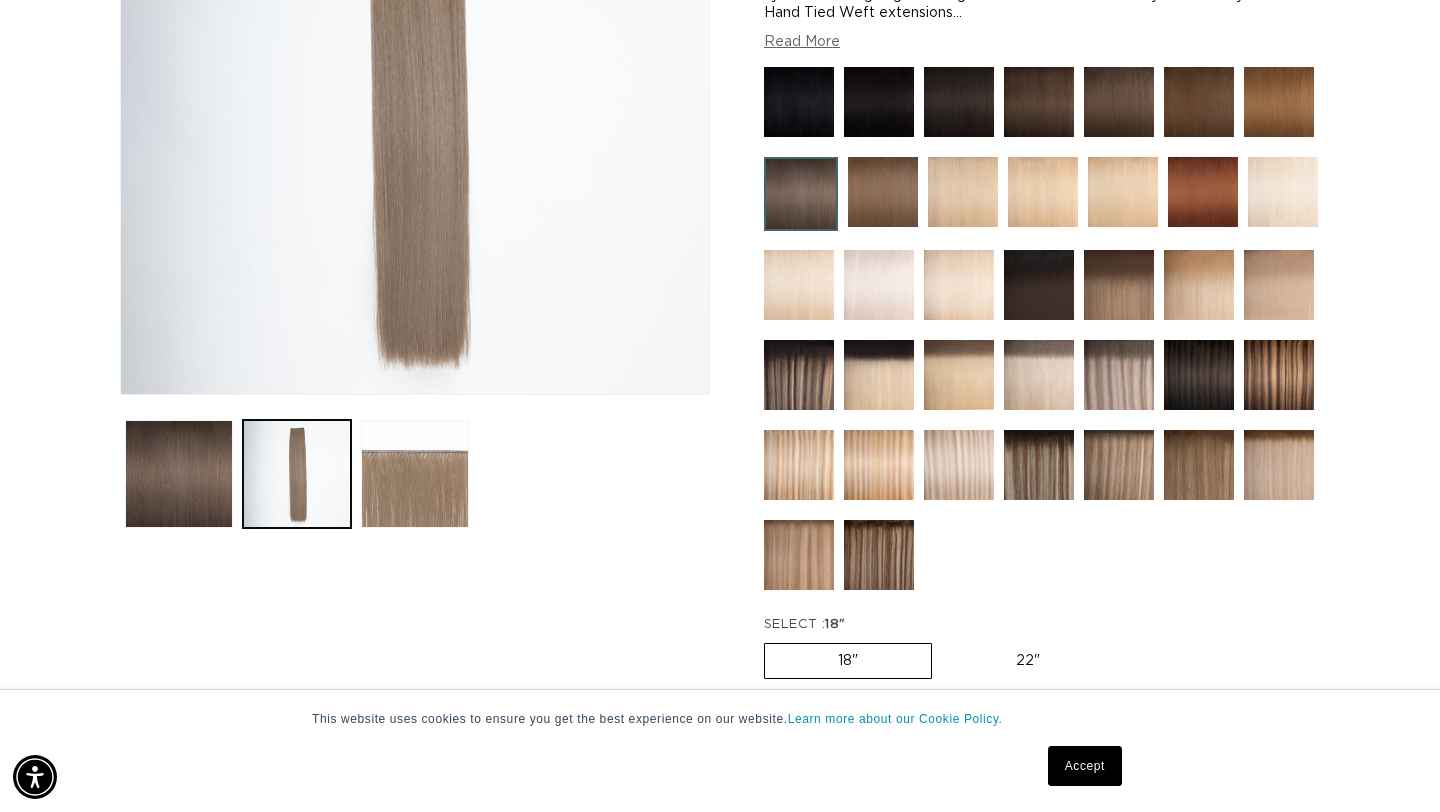 scroll, scrollTop: 371, scrollLeft: 0, axis: vertical 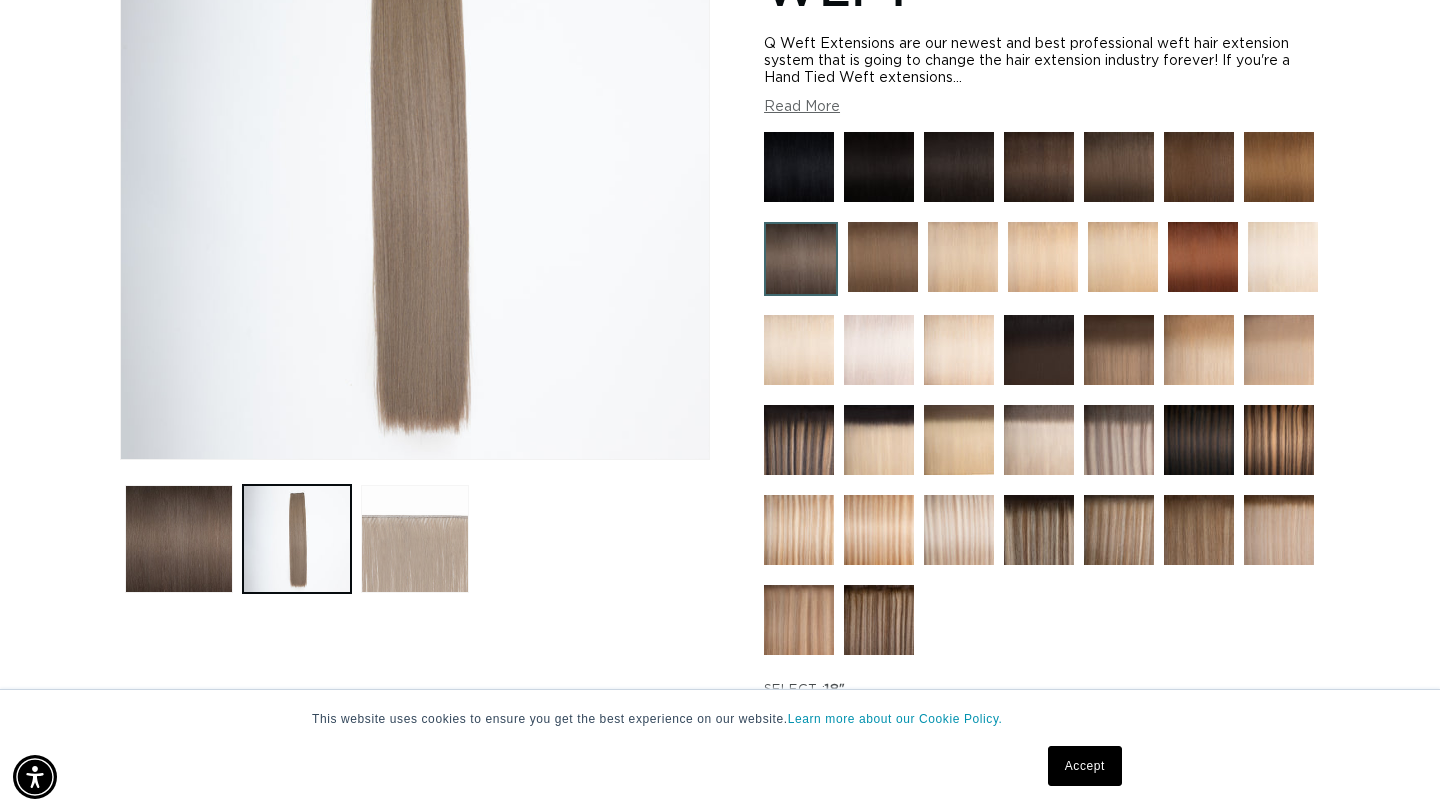 click at bounding box center (415, 539) 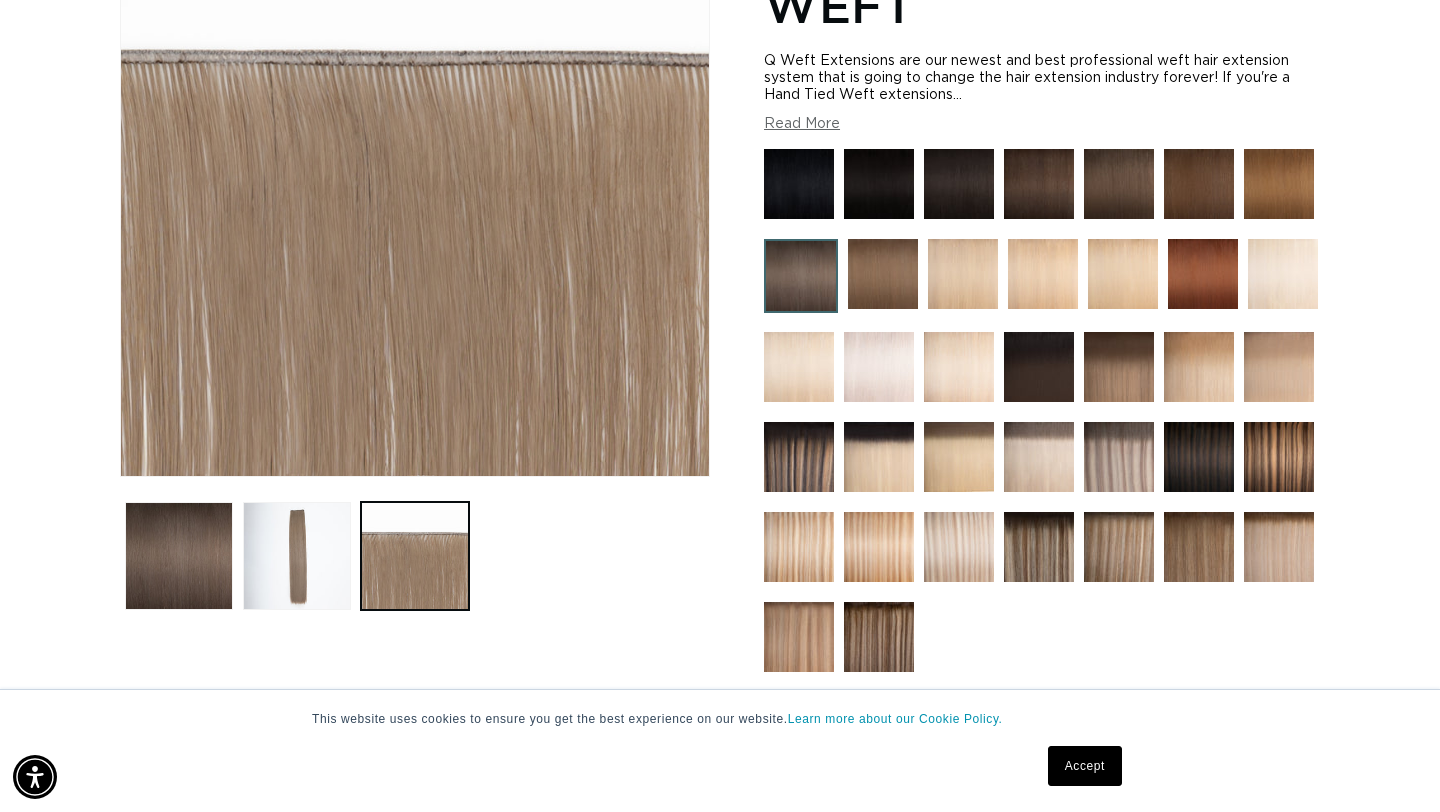 scroll, scrollTop: 404, scrollLeft: 0, axis: vertical 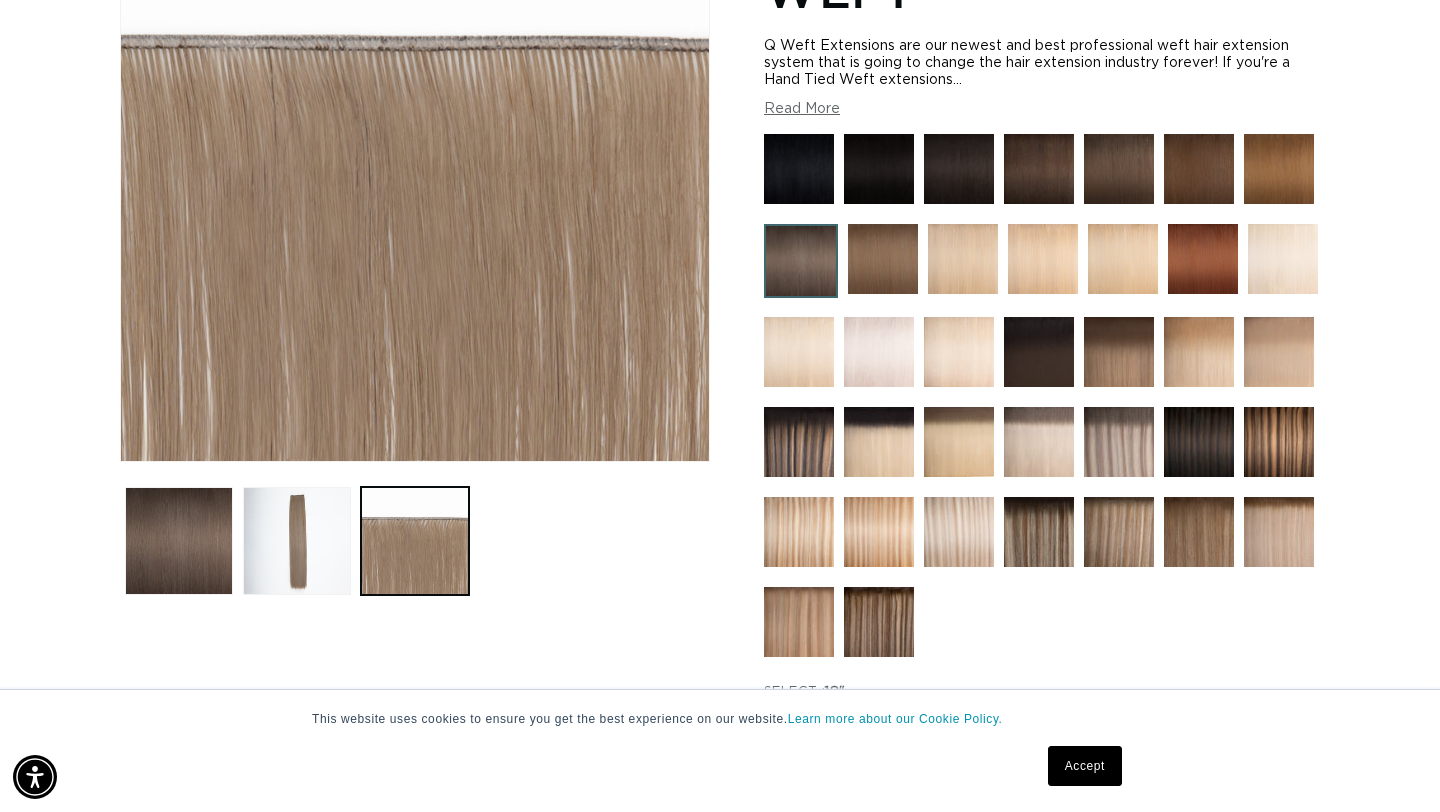 click at bounding box center (1119, 442) 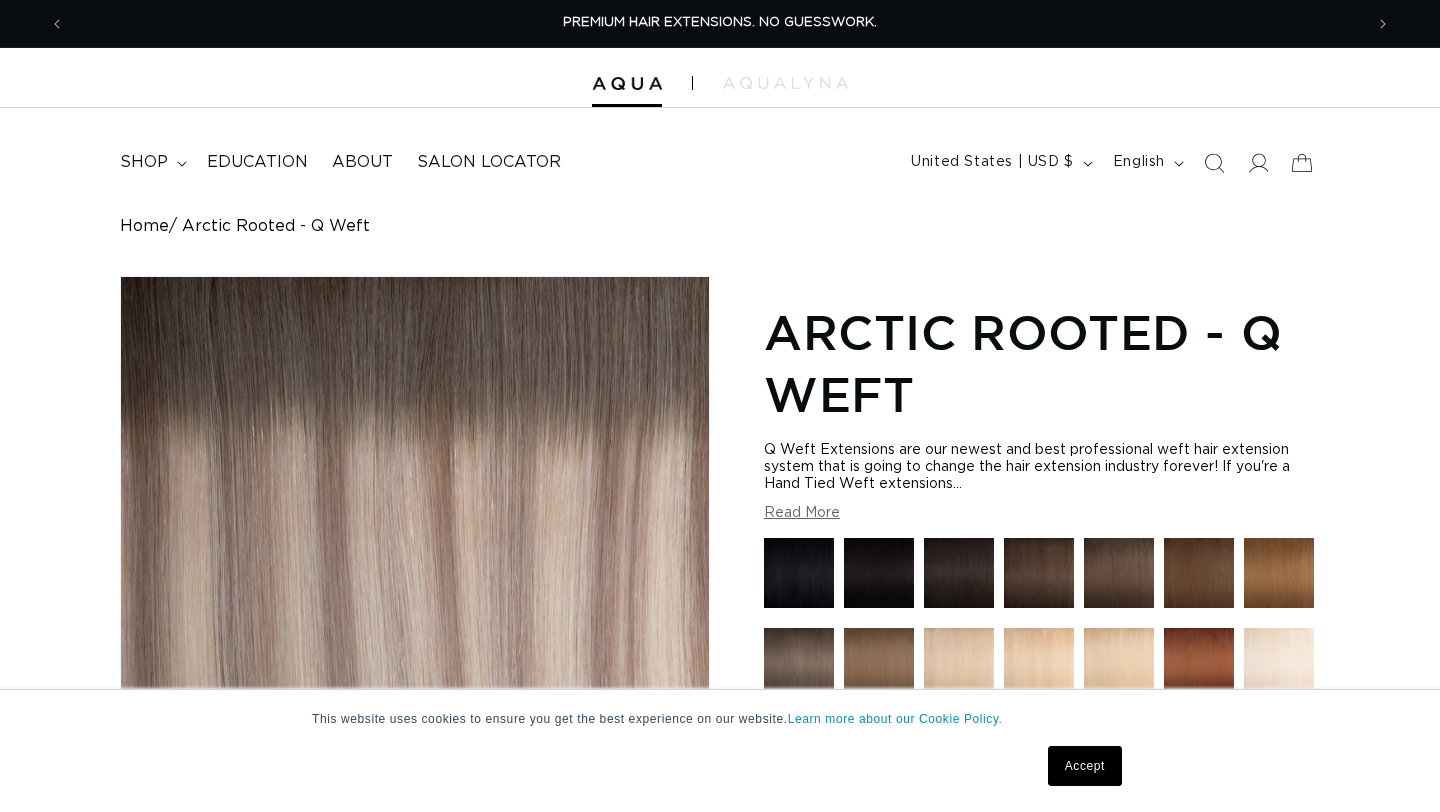 scroll, scrollTop: 141, scrollLeft: 0, axis: vertical 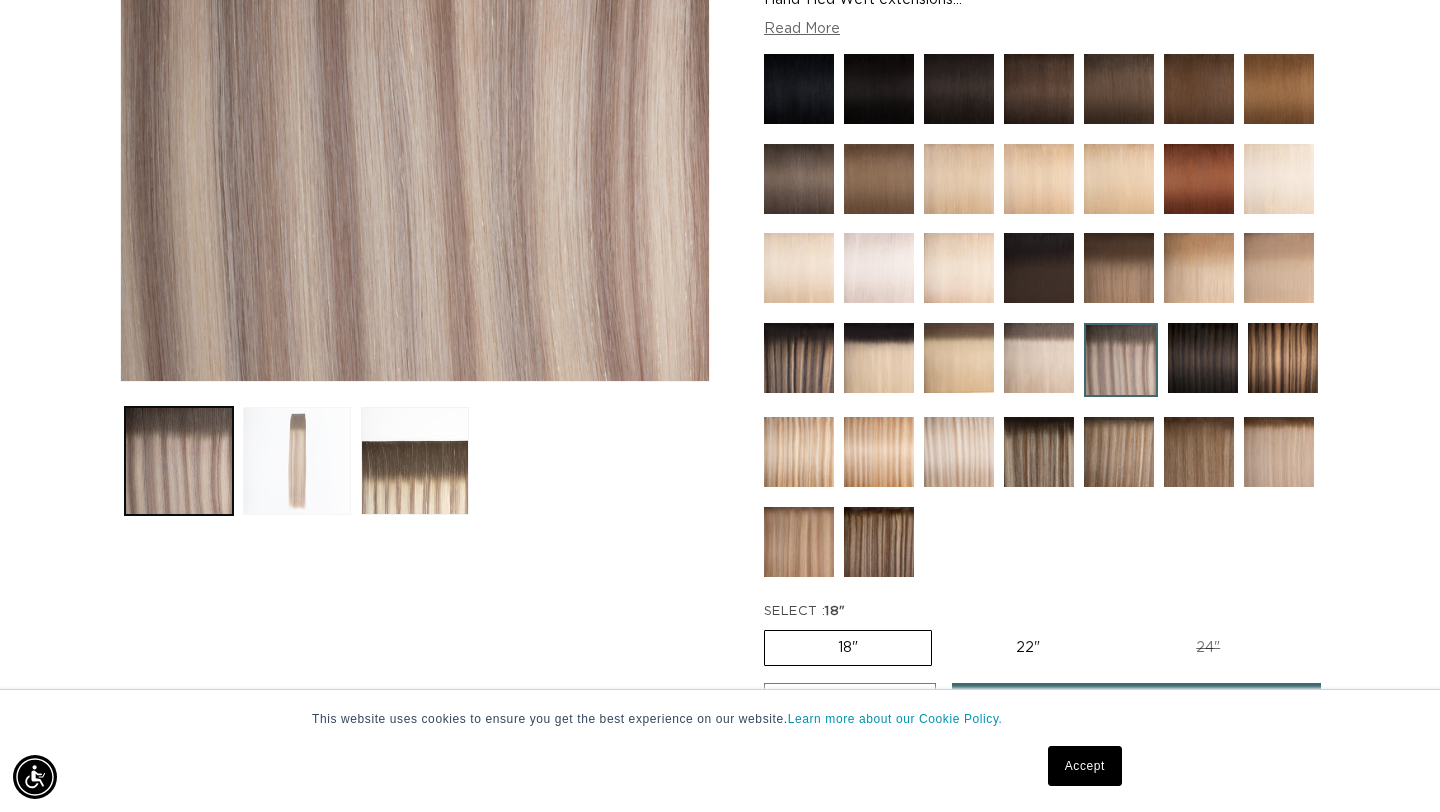 click at bounding box center (297, 461) 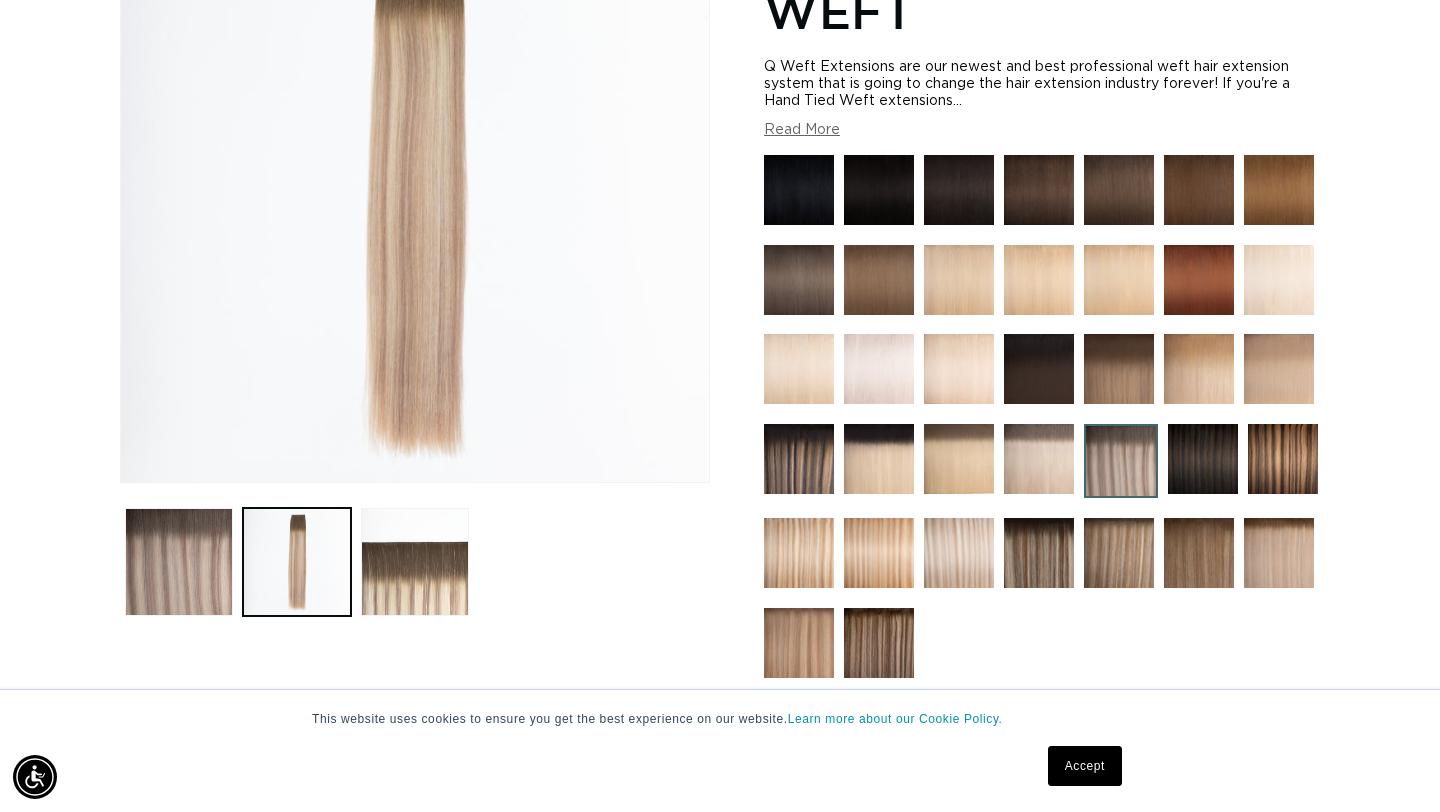scroll, scrollTop: 276, scrollLeft: 0, axis: vertical 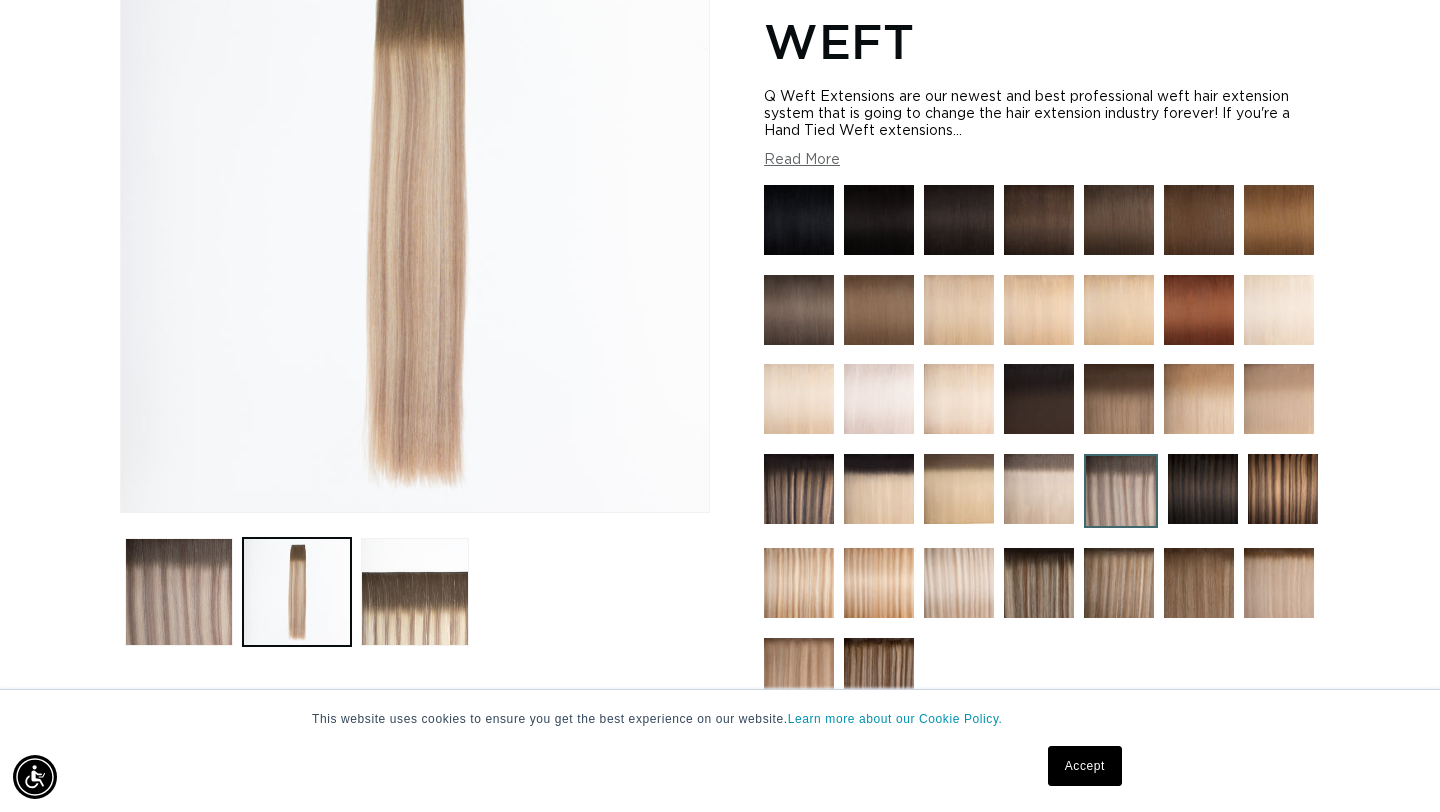 click at bounding box center (1039, 583) 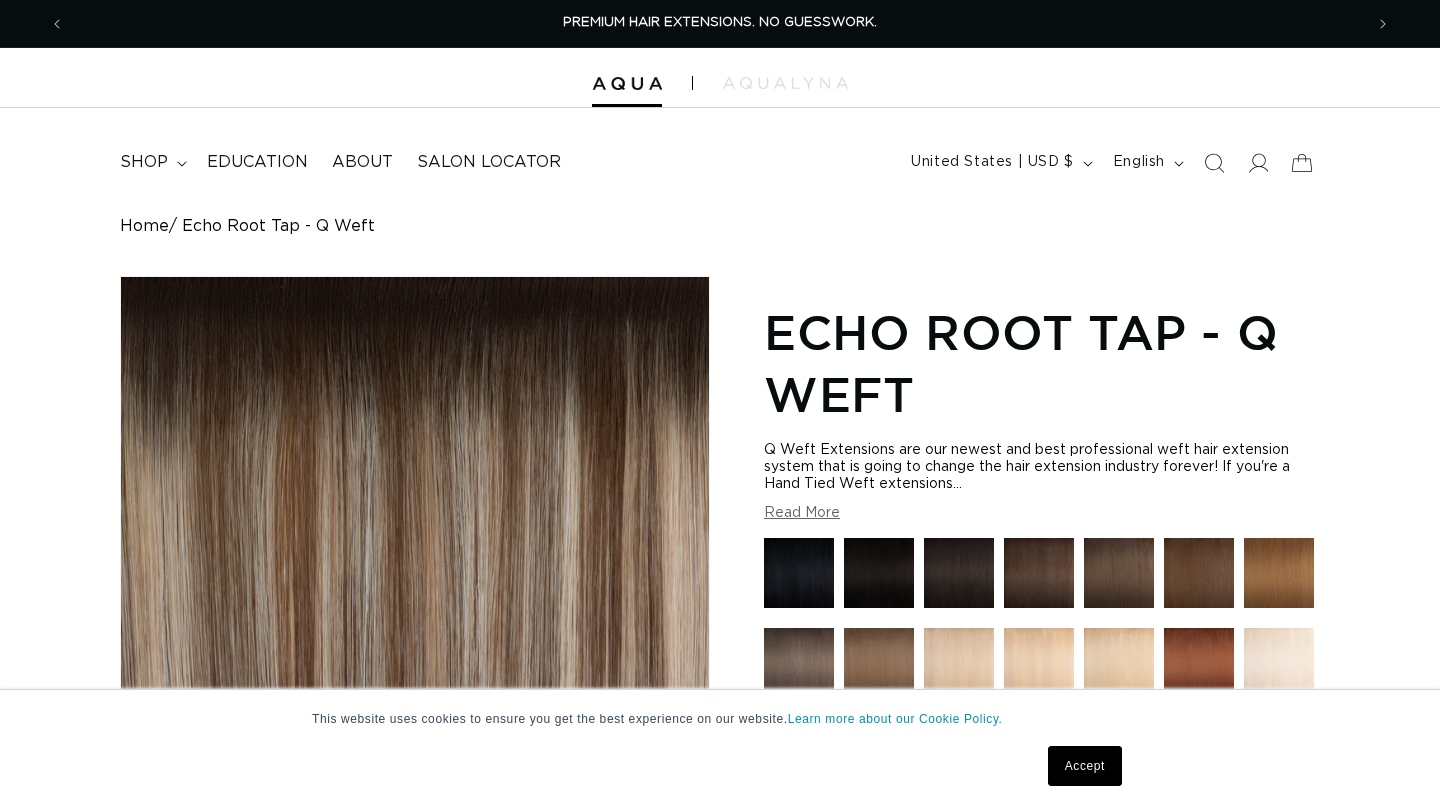 scroll, scrollTop: 368, scrollLeft: 0, axis: vertical 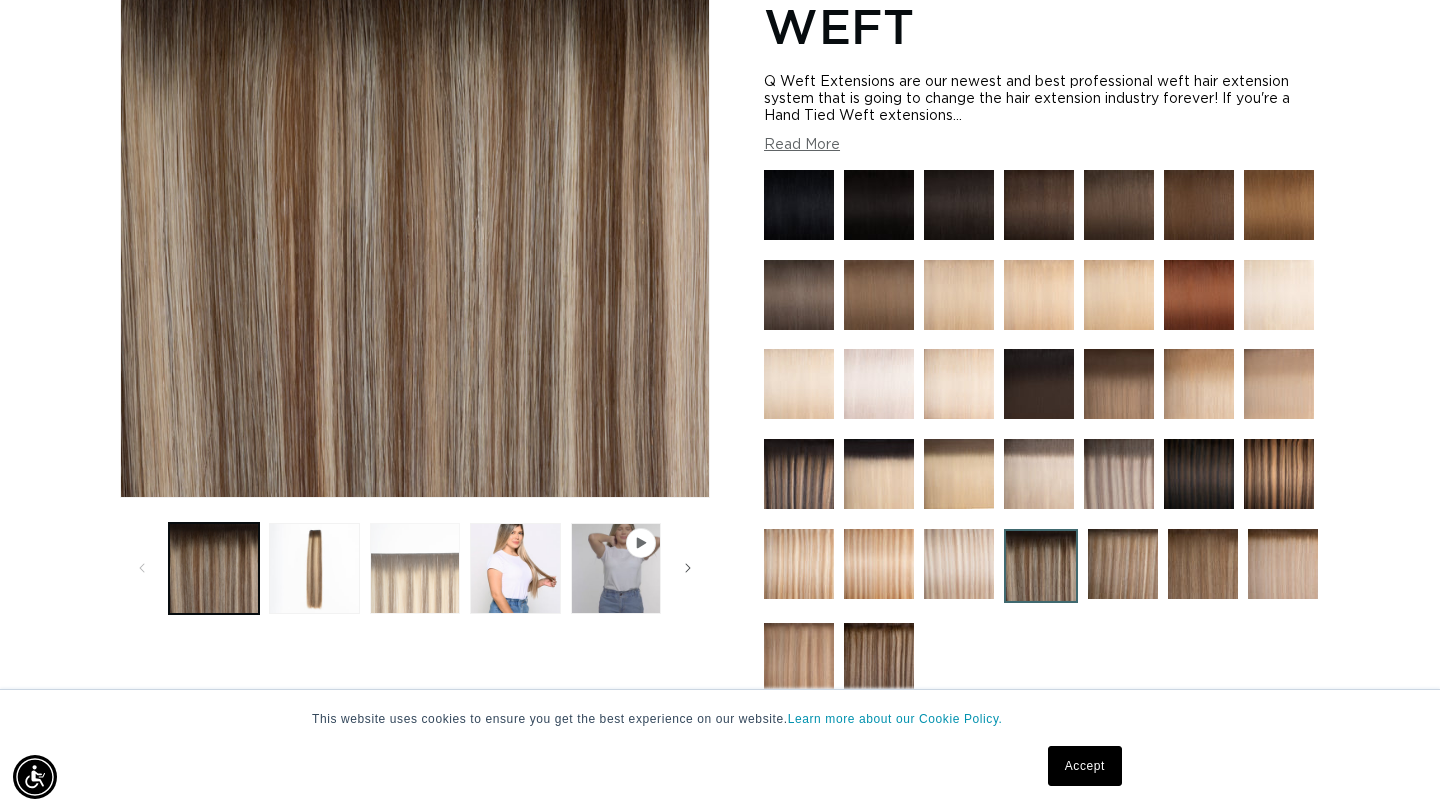 click at bounding box center (415, 568) 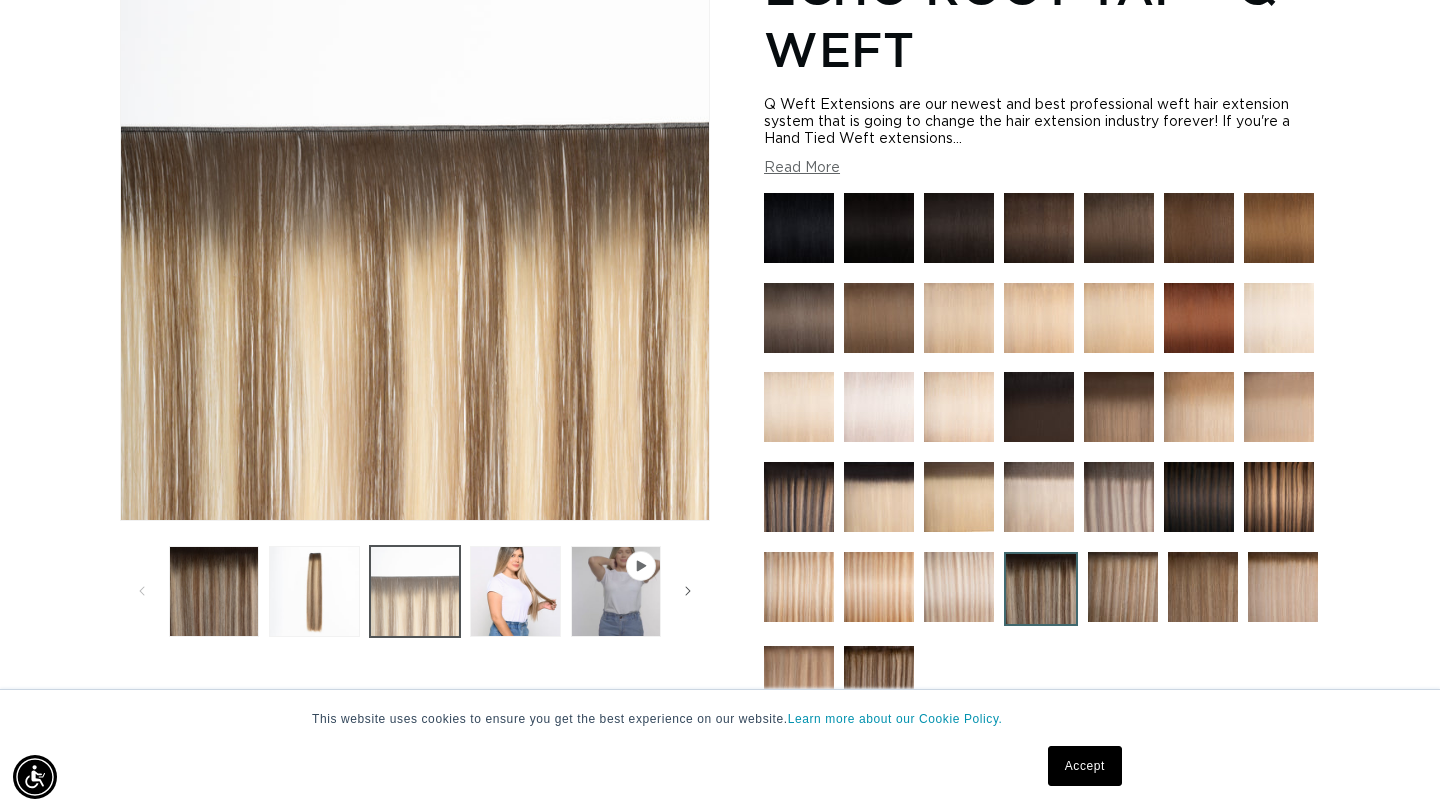 scroll, scrollTop: 378, scrollLeft: 0, axis: vertical 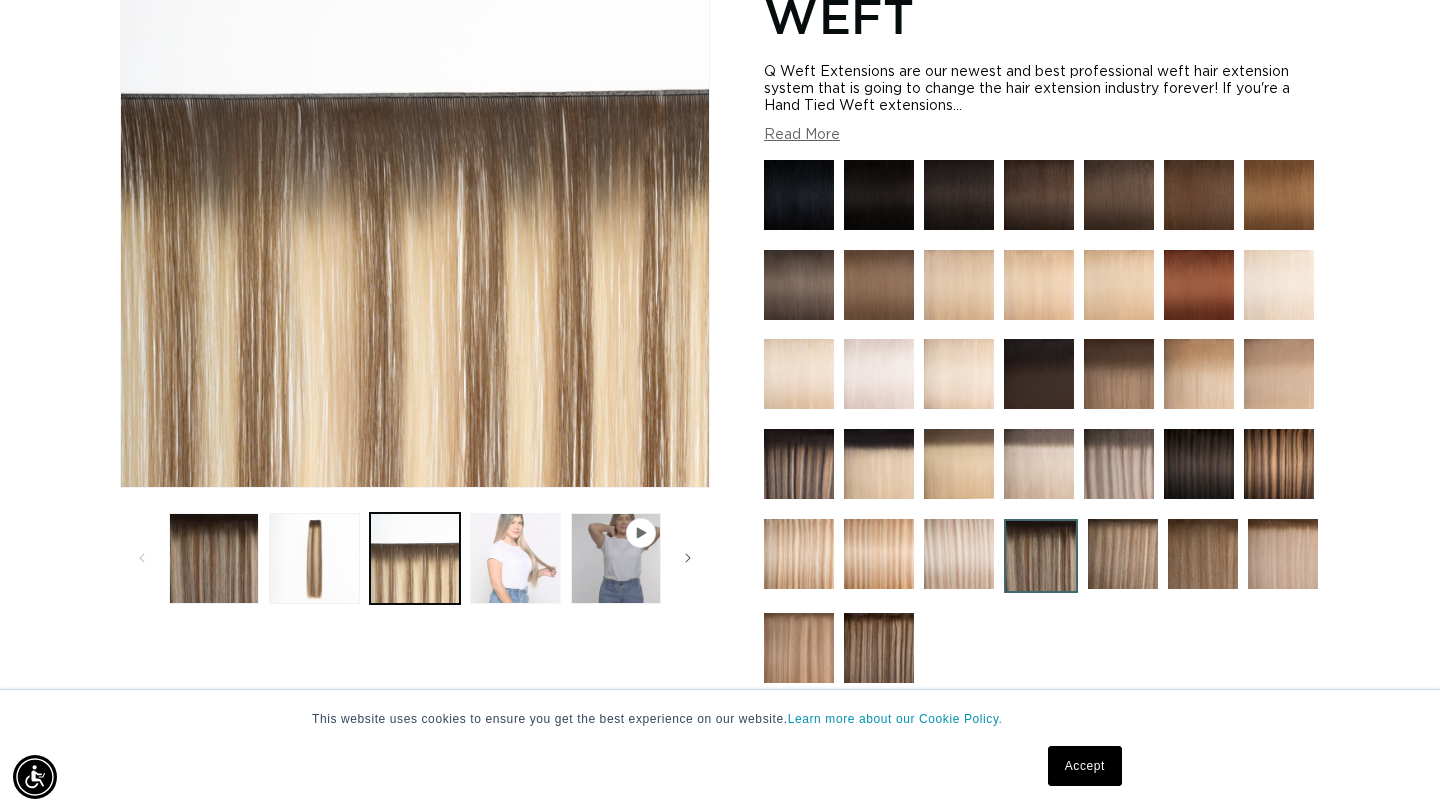 click at bounding box center [515, 558] 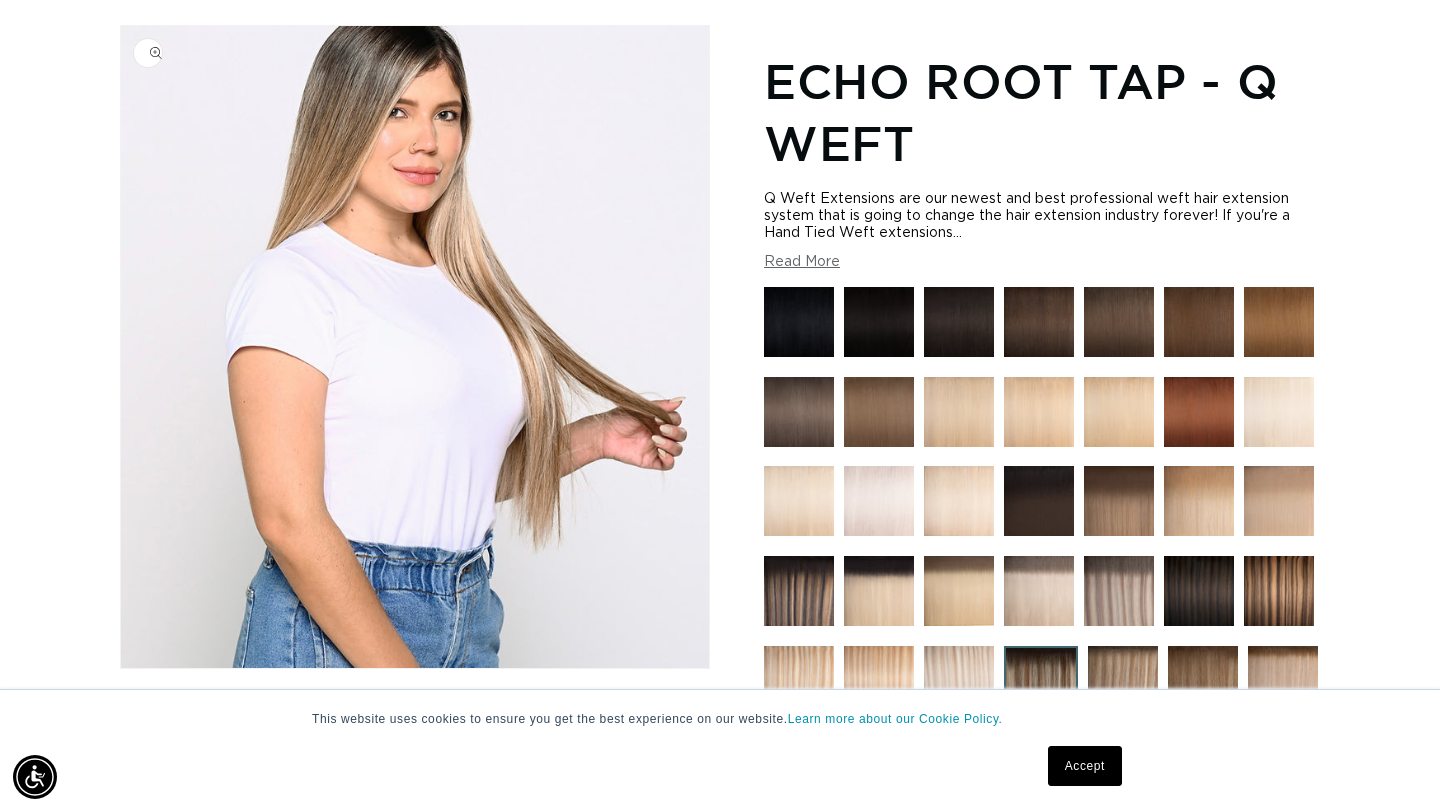 scroll, scrollTop: 355, scrollLeft: 0, axis: vertical 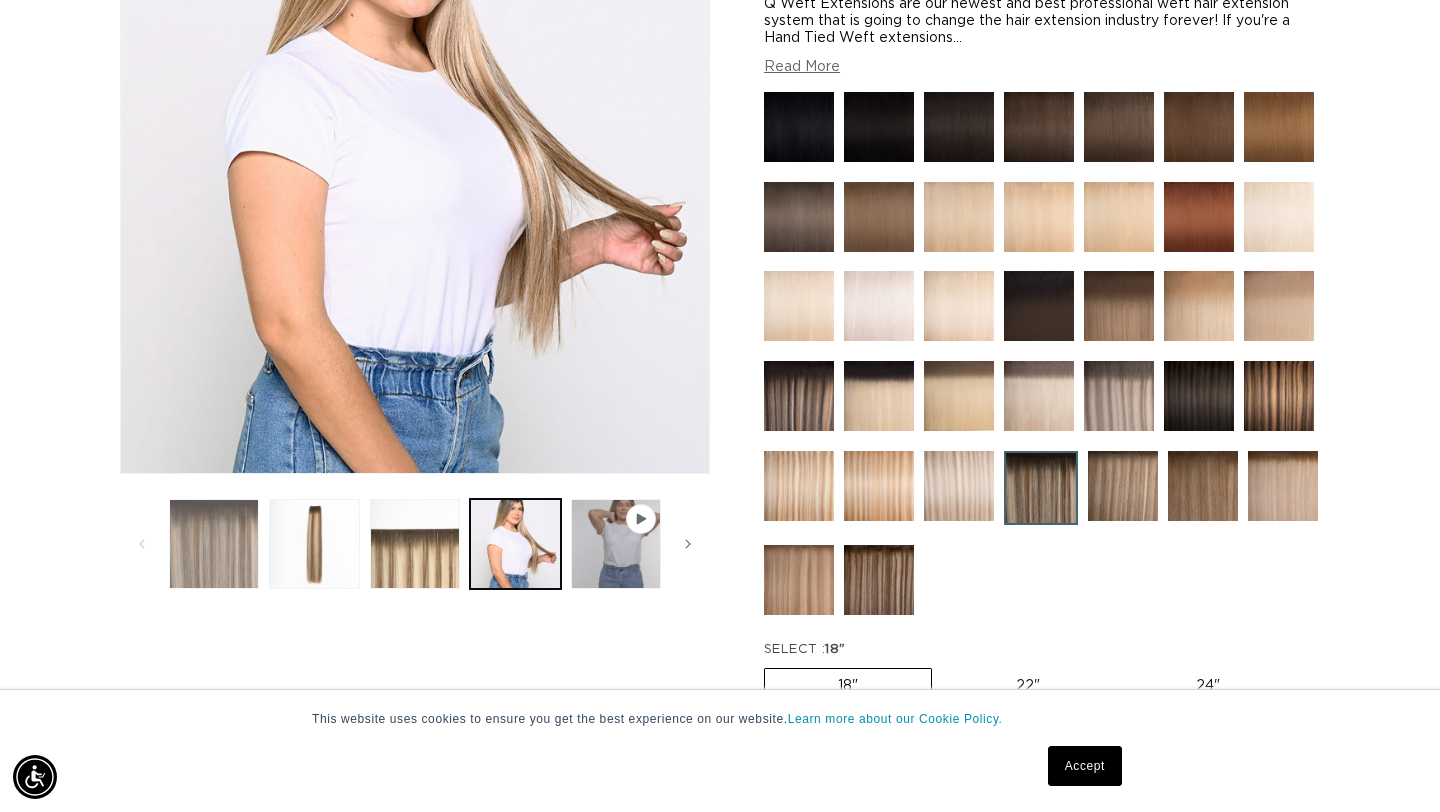 click at bounding box center (214, 544) 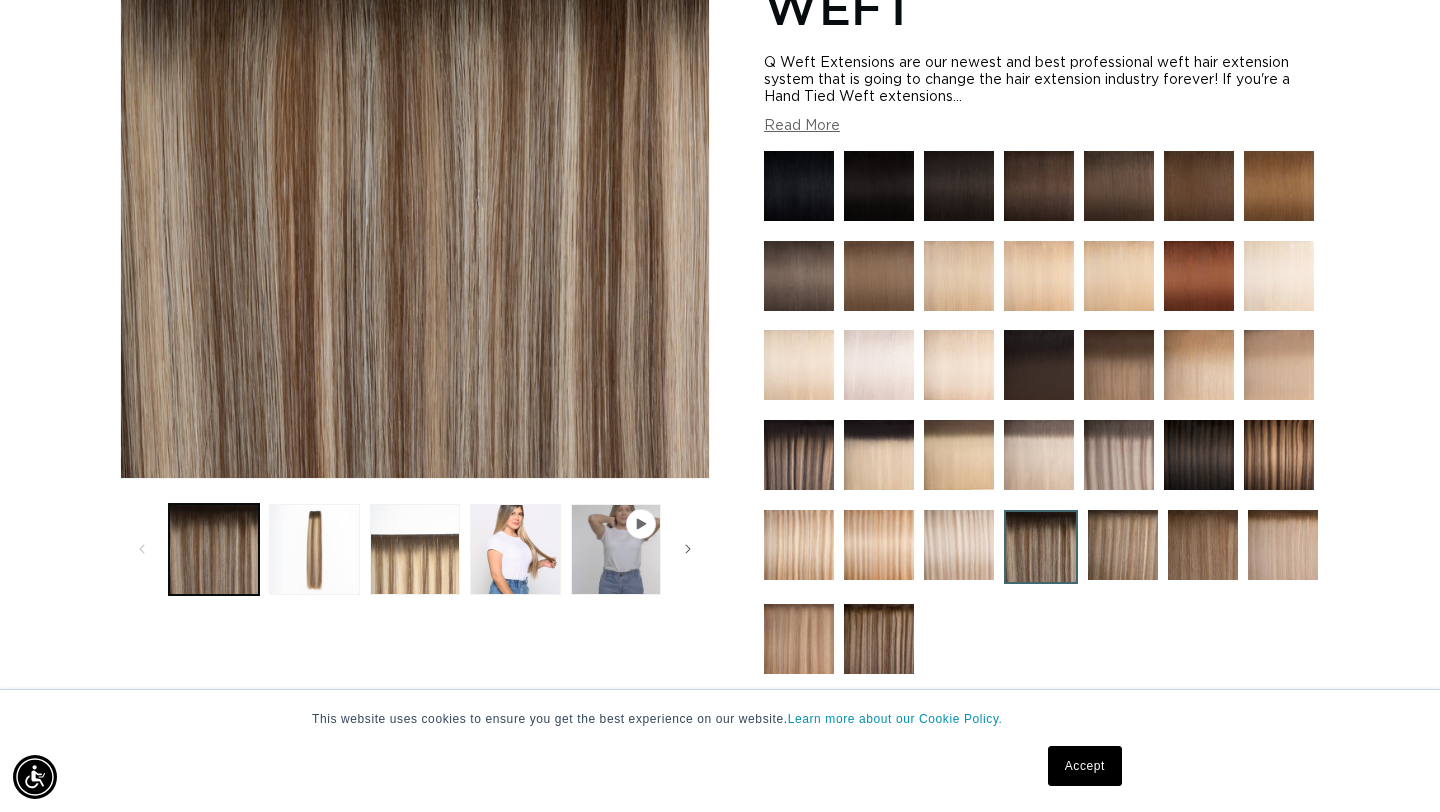 scroll, scrollTop: 420, scrollLeft: 0, axis: vertical 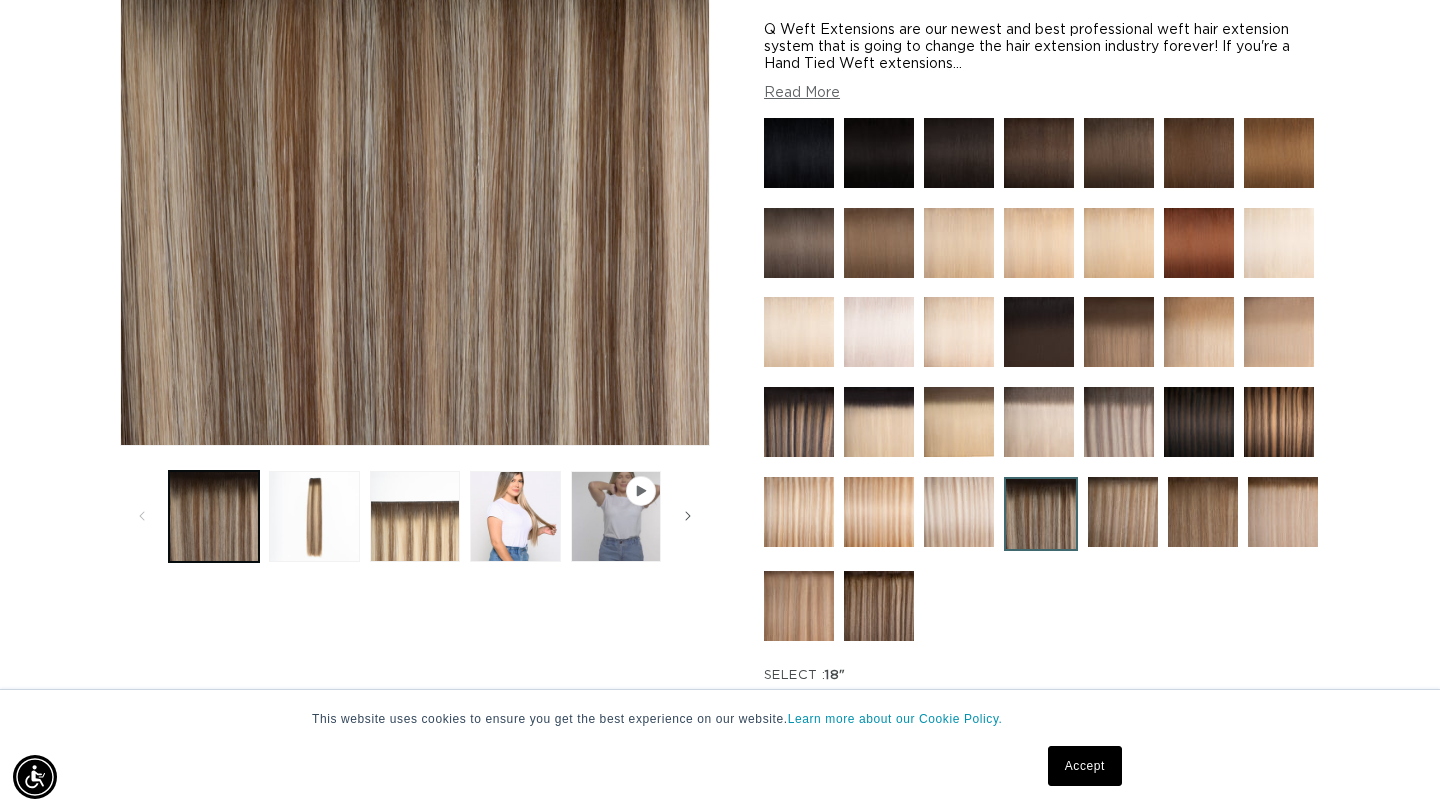 click at bounding box center (1203, 512) 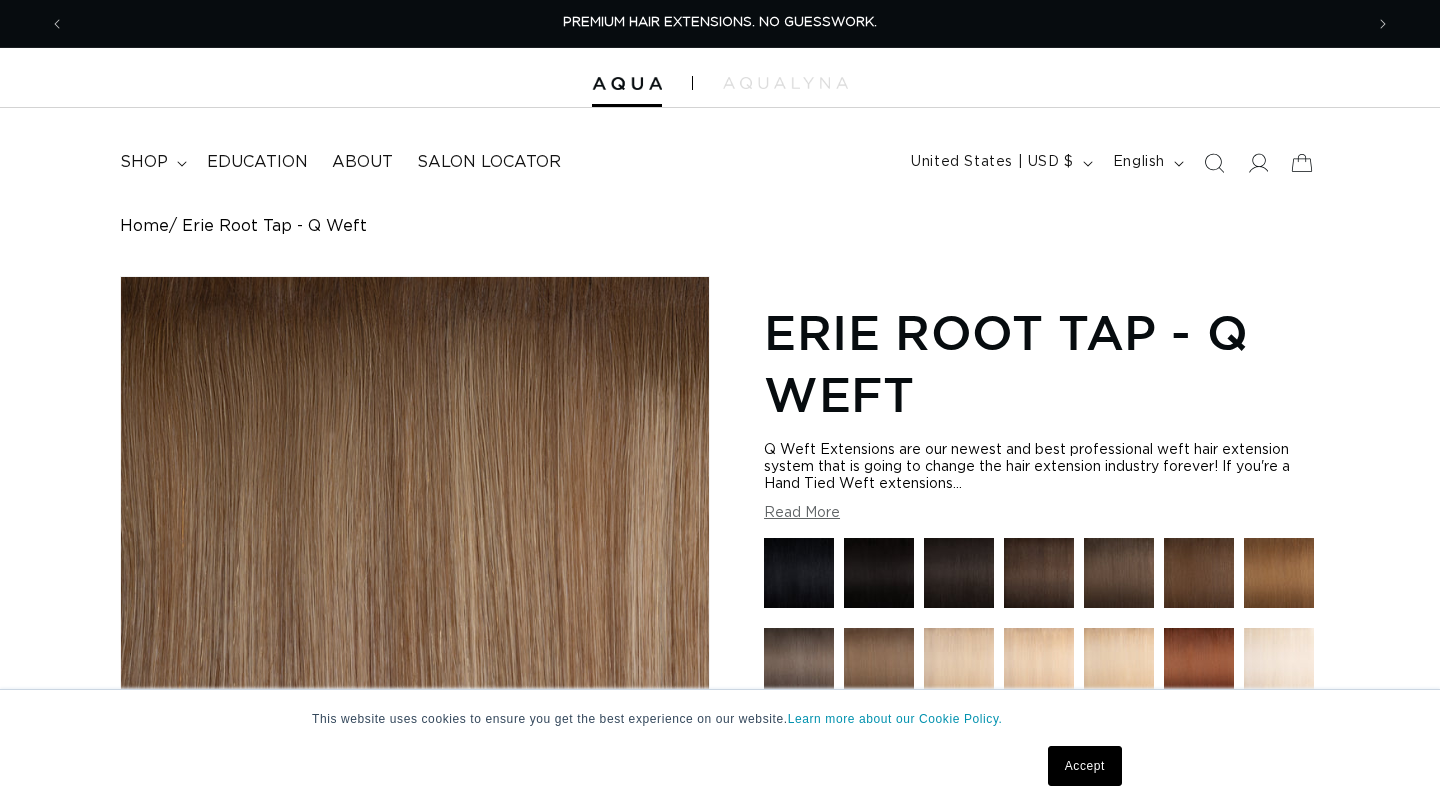 scroll, scrollTop: 0, scrollLeft: 0, axis: both 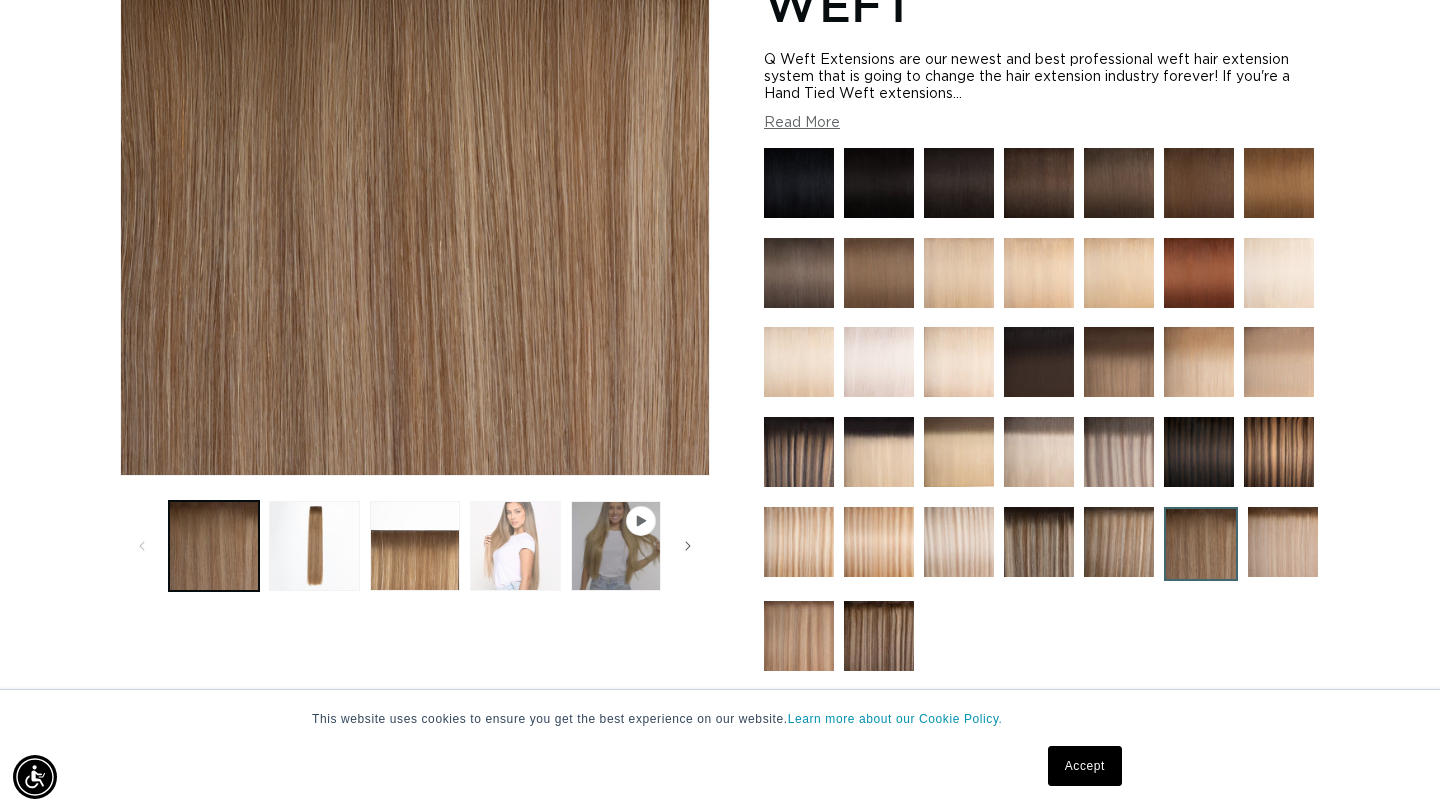 click at bounding box center (515, 546) 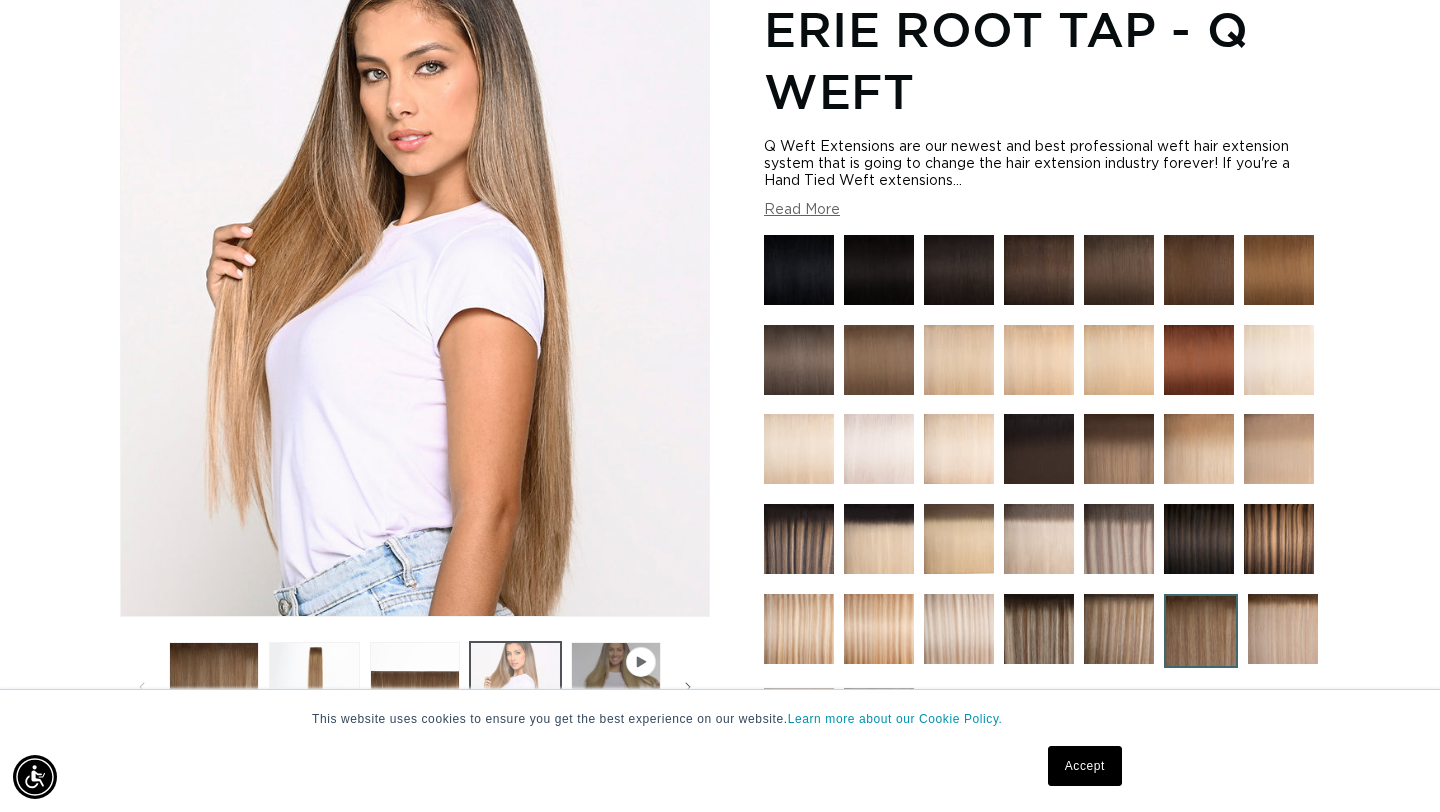 scroll, scrollTop: 276, scrollLeft: 0, axis: vertical 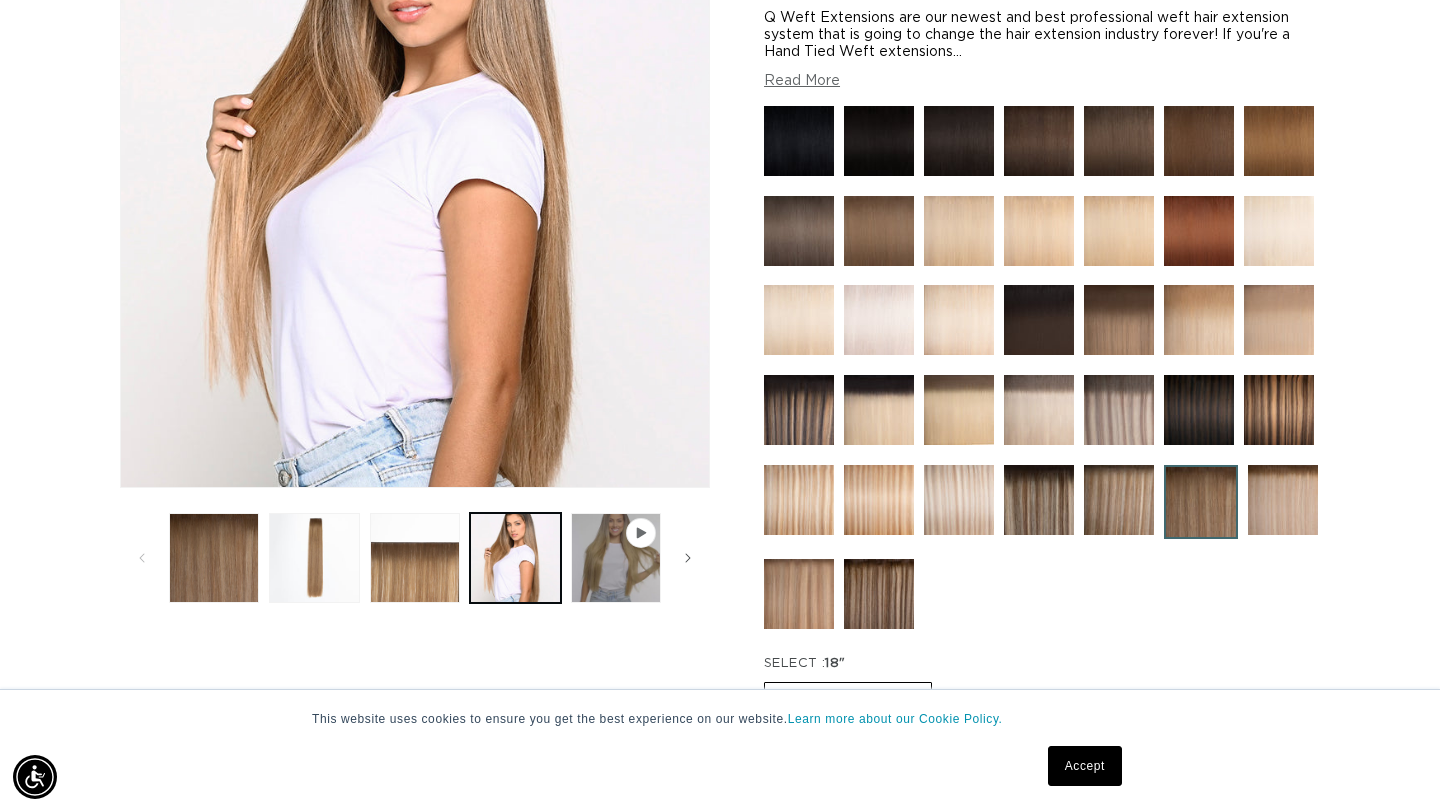 click at bounding box center (879, 594) 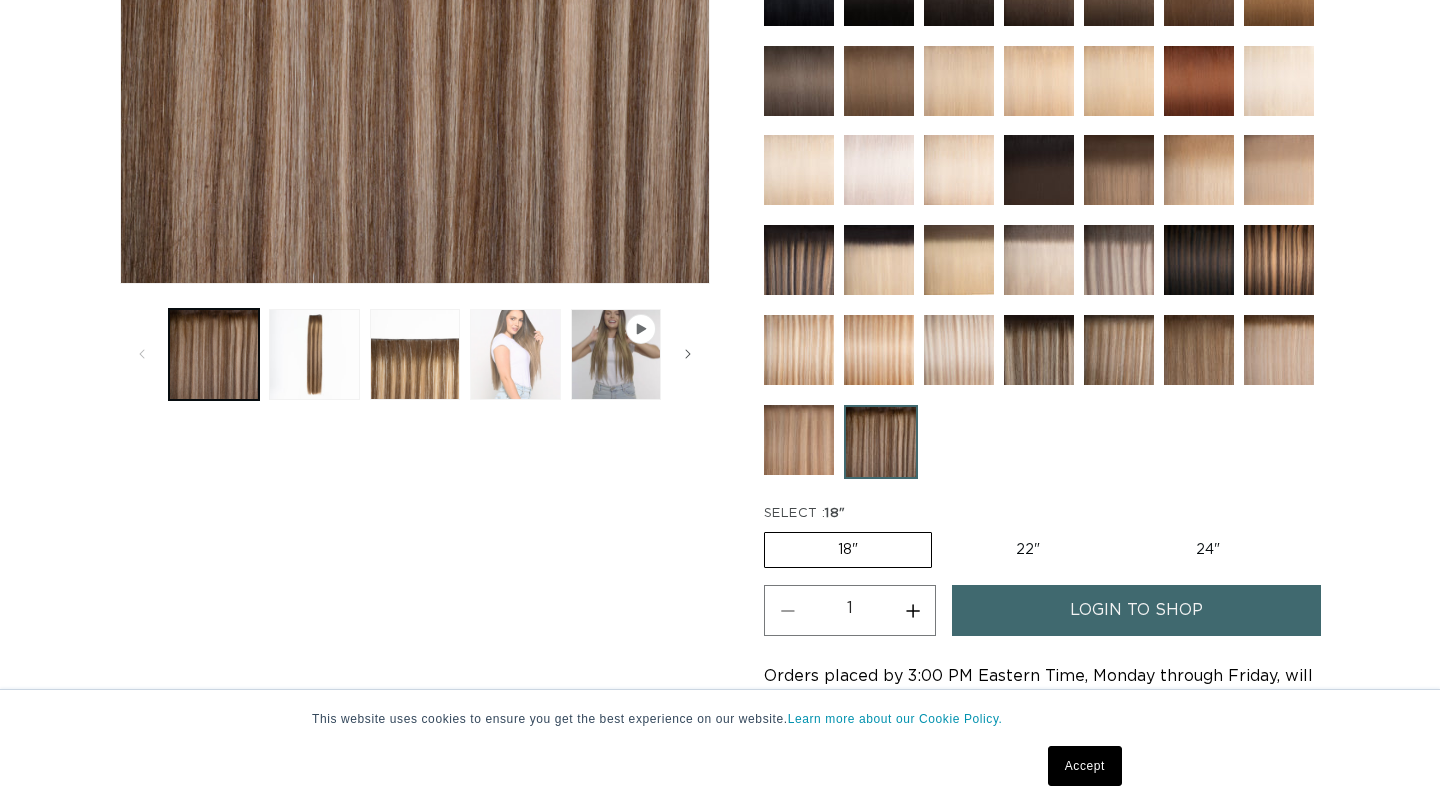 scroll, scrollTop: 0, scrollLeft: 0, axis: both 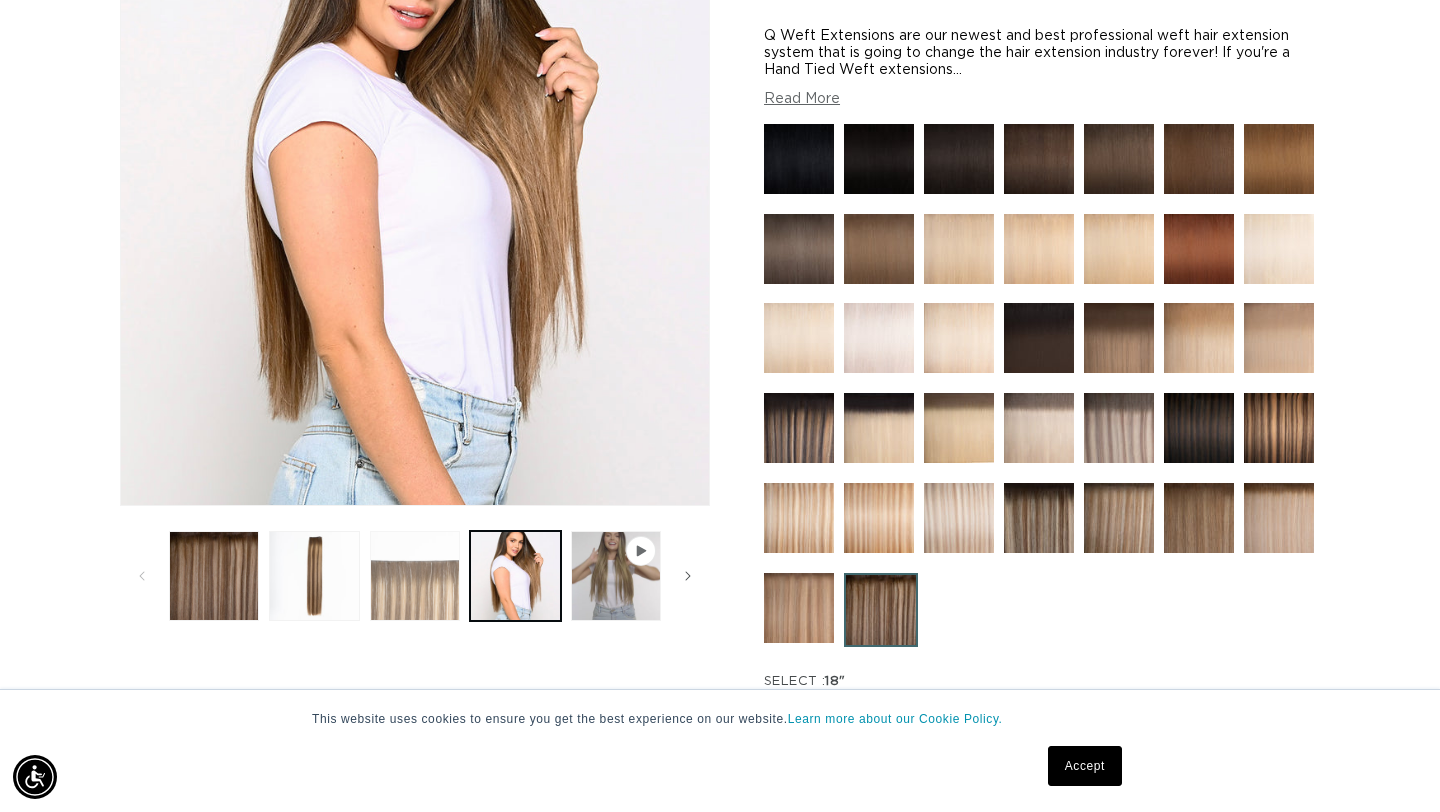 click at bounding box center (415, 576) 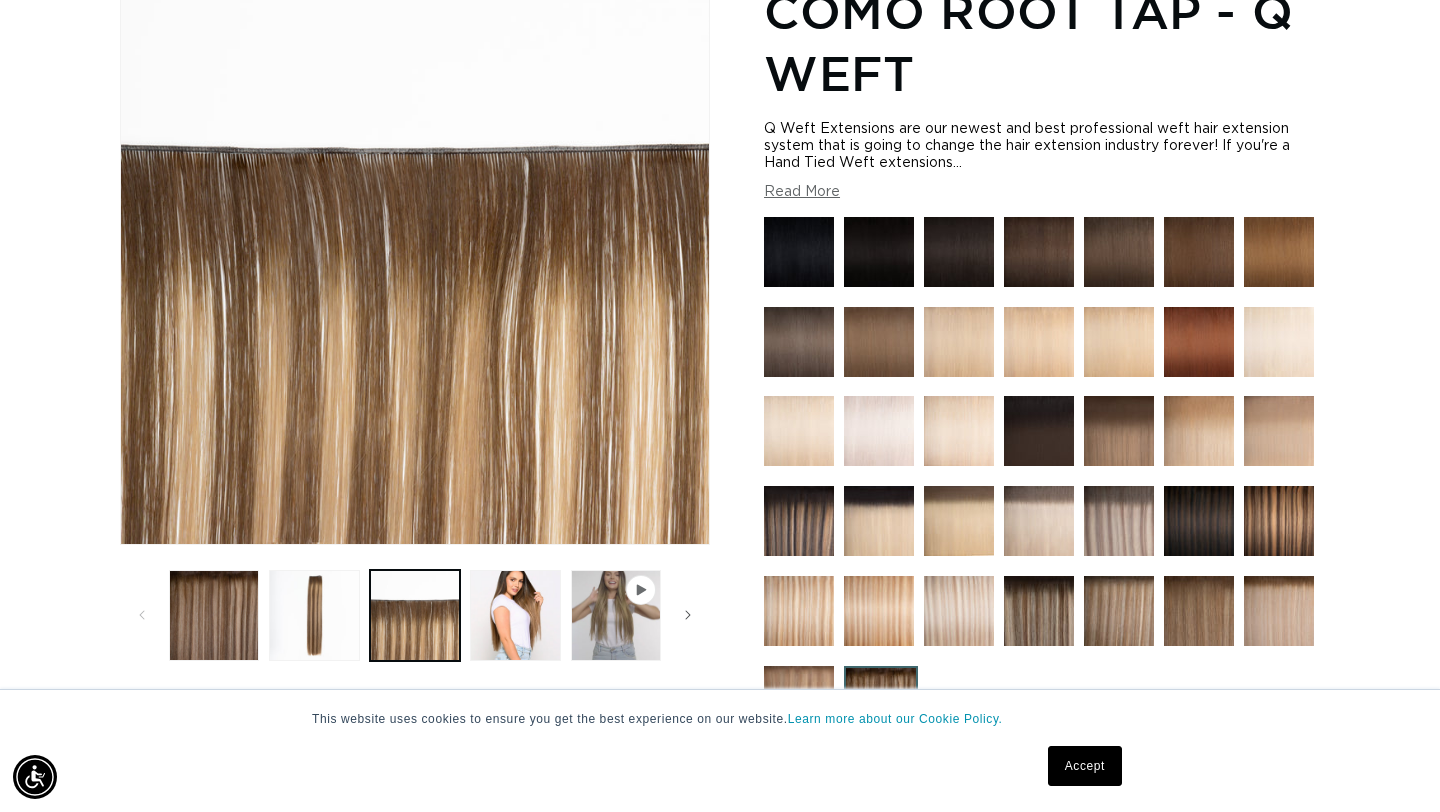 scroll, scrollTop: 276, scrollLeft: 0, axis: vertical 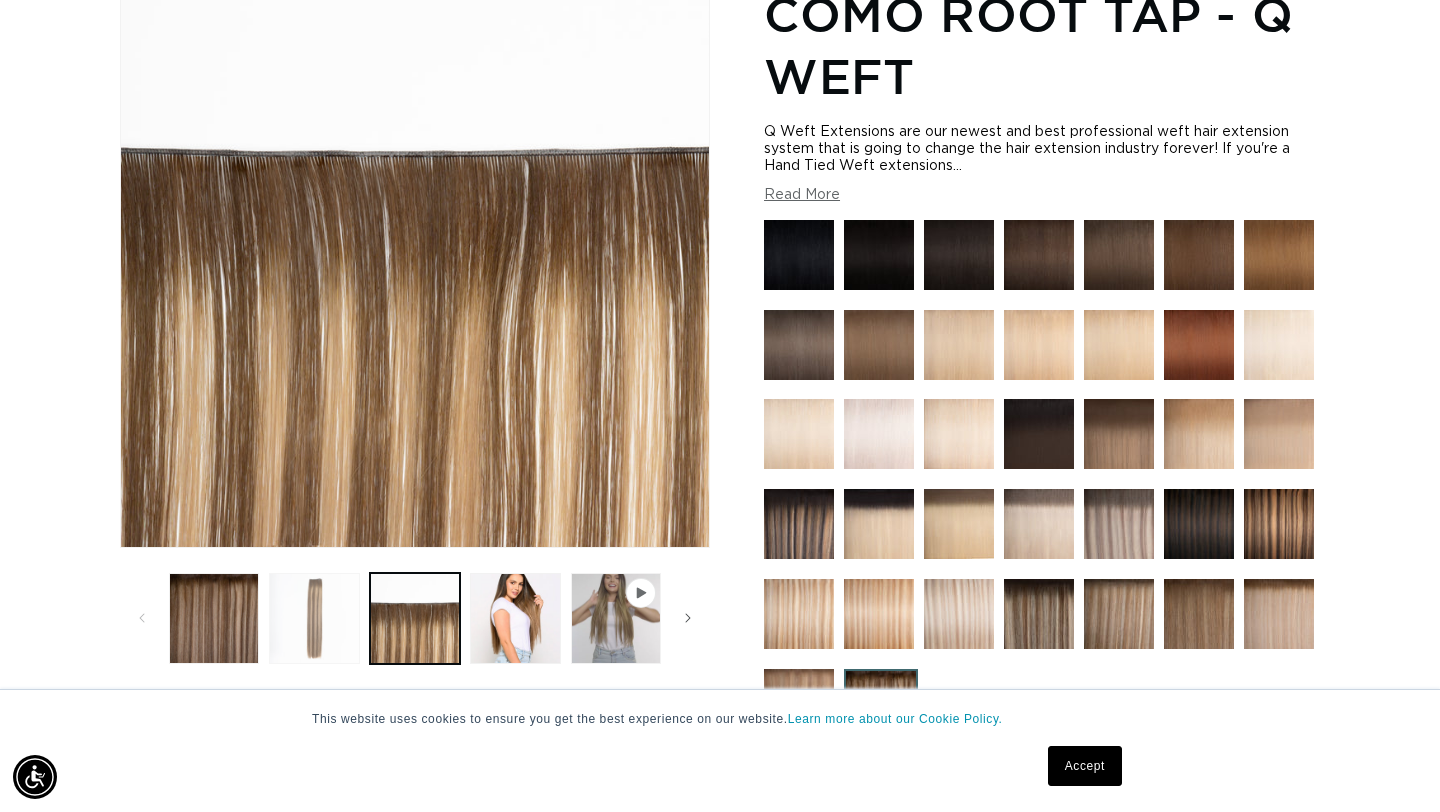 click at bounding box center [314, 618] 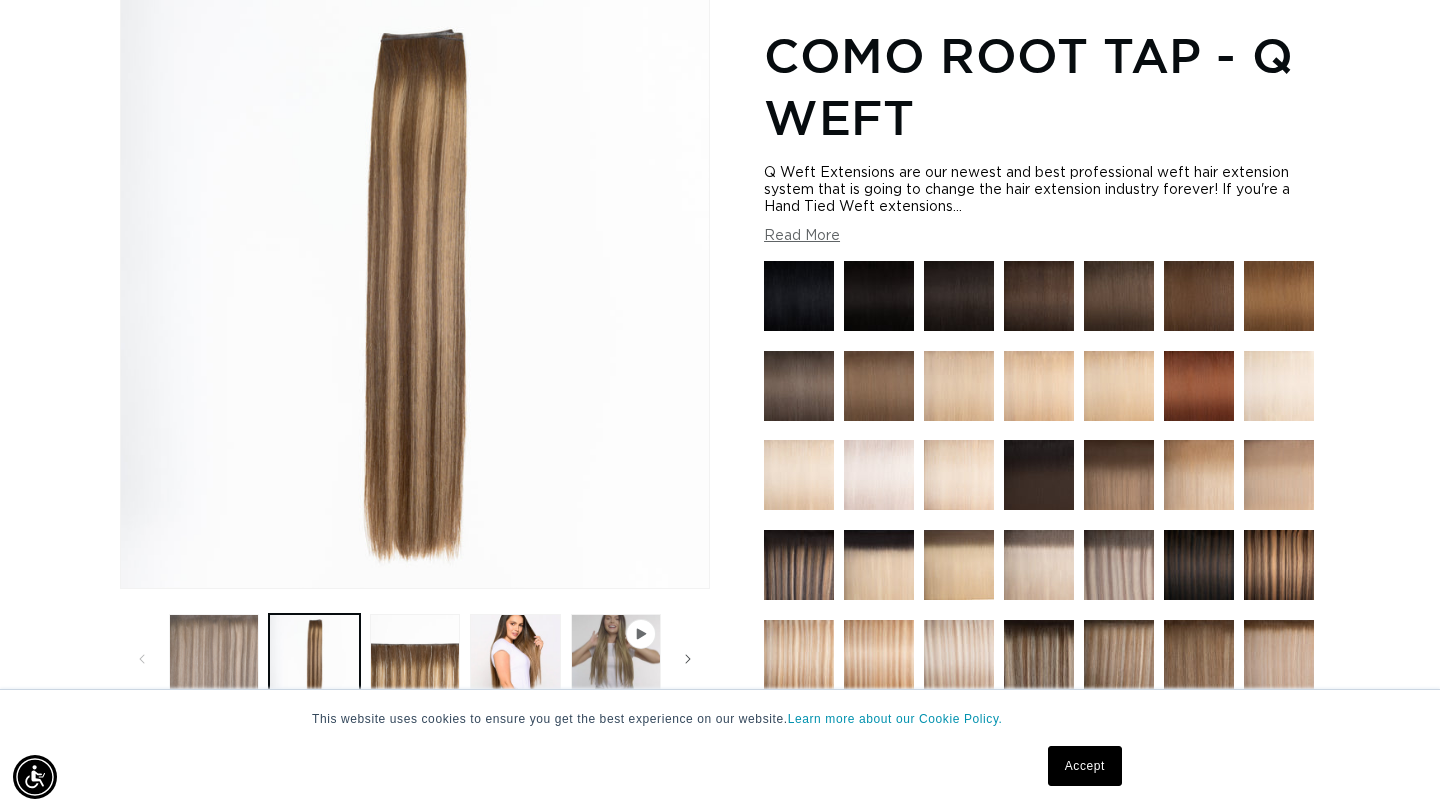 scroll, scrollTop: 276, scrollLeft: 0, axis: vertical 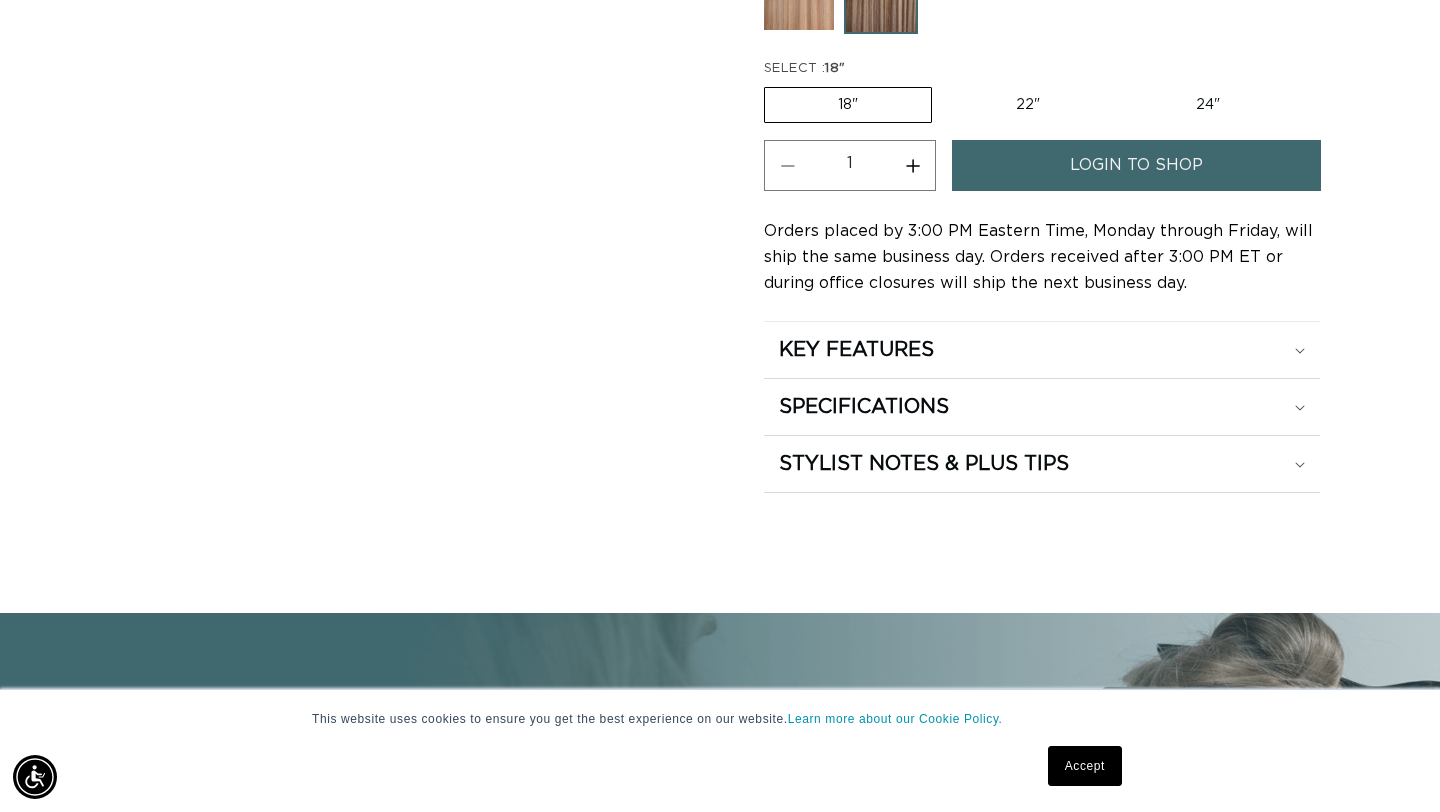 click on "22" Variant sold out or unavailable" at bounding box center (1028, 105) 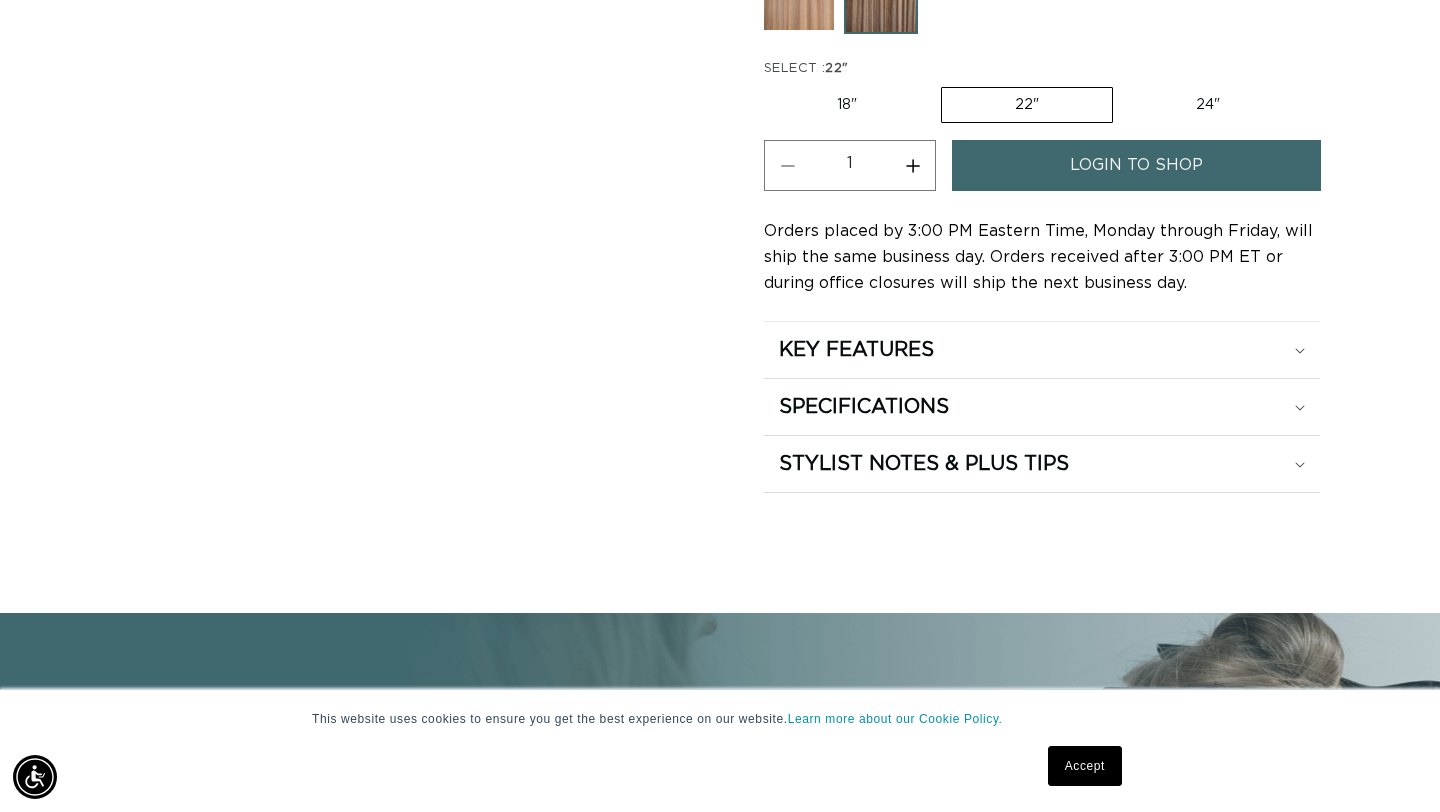 scroll, scrollTop: 0, scrollLeft: 2596, axis: horizontal 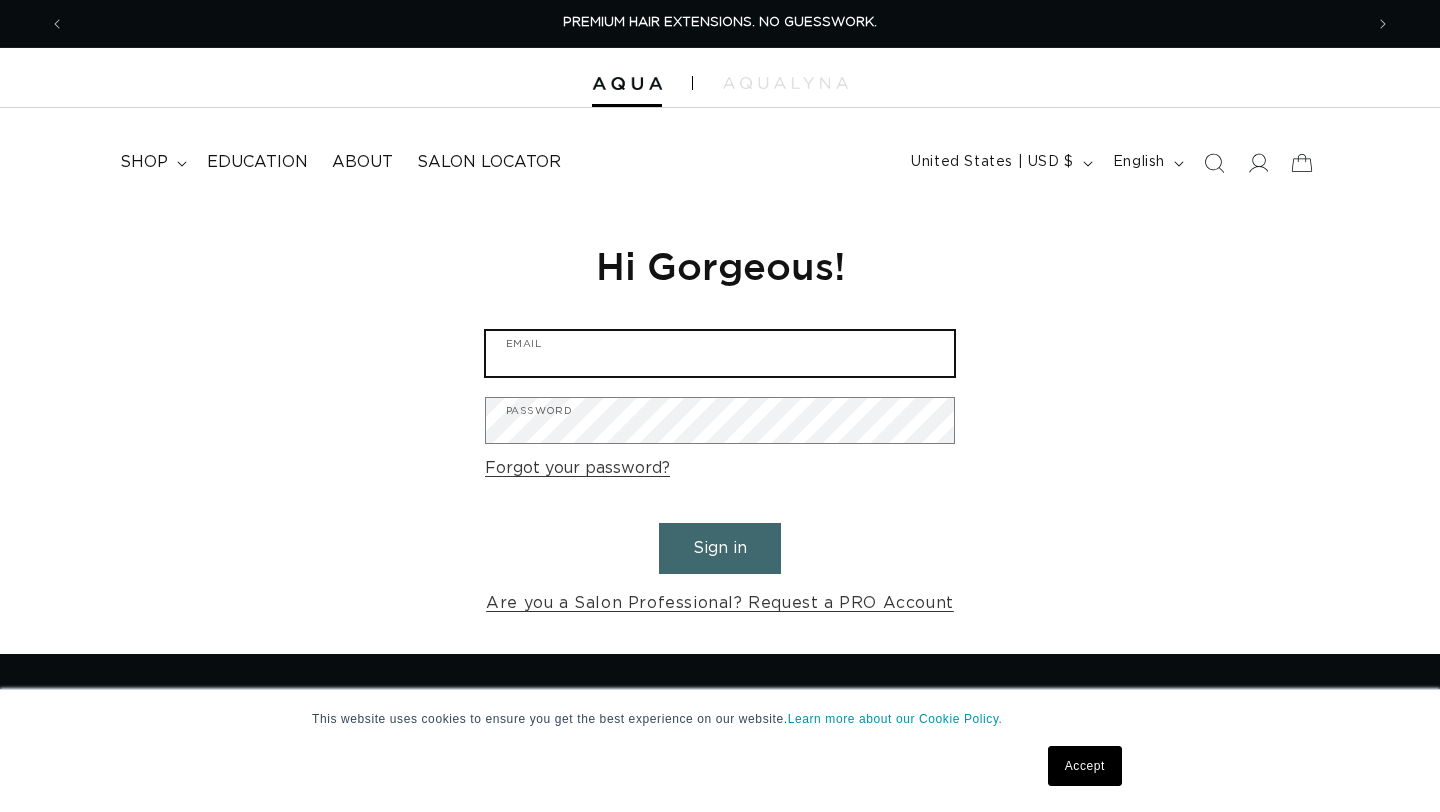 click on "Email" at bounding box center [720, 353] 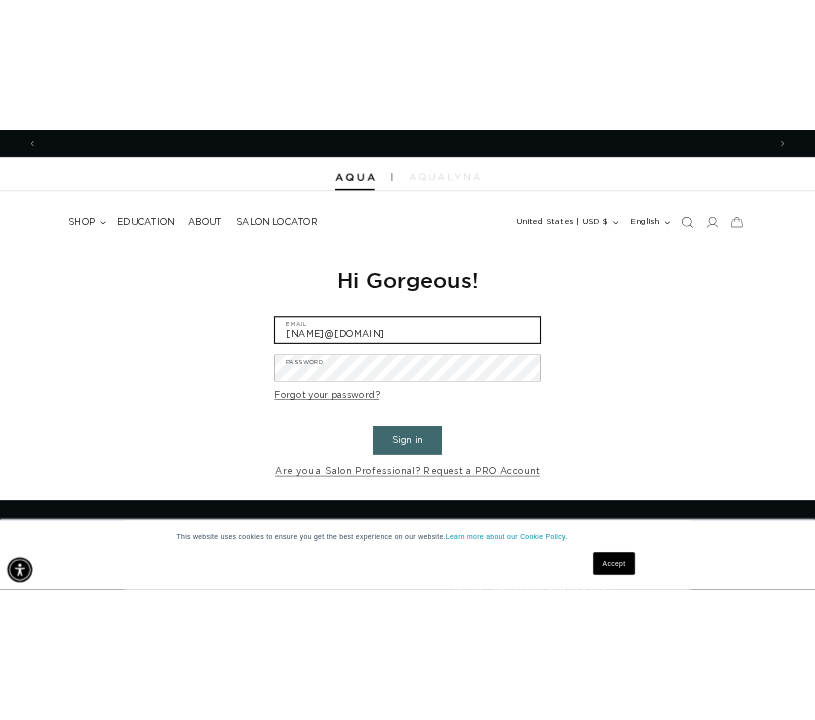 scroll, scrollTop: 0, scrollLeft: 0, axis: both 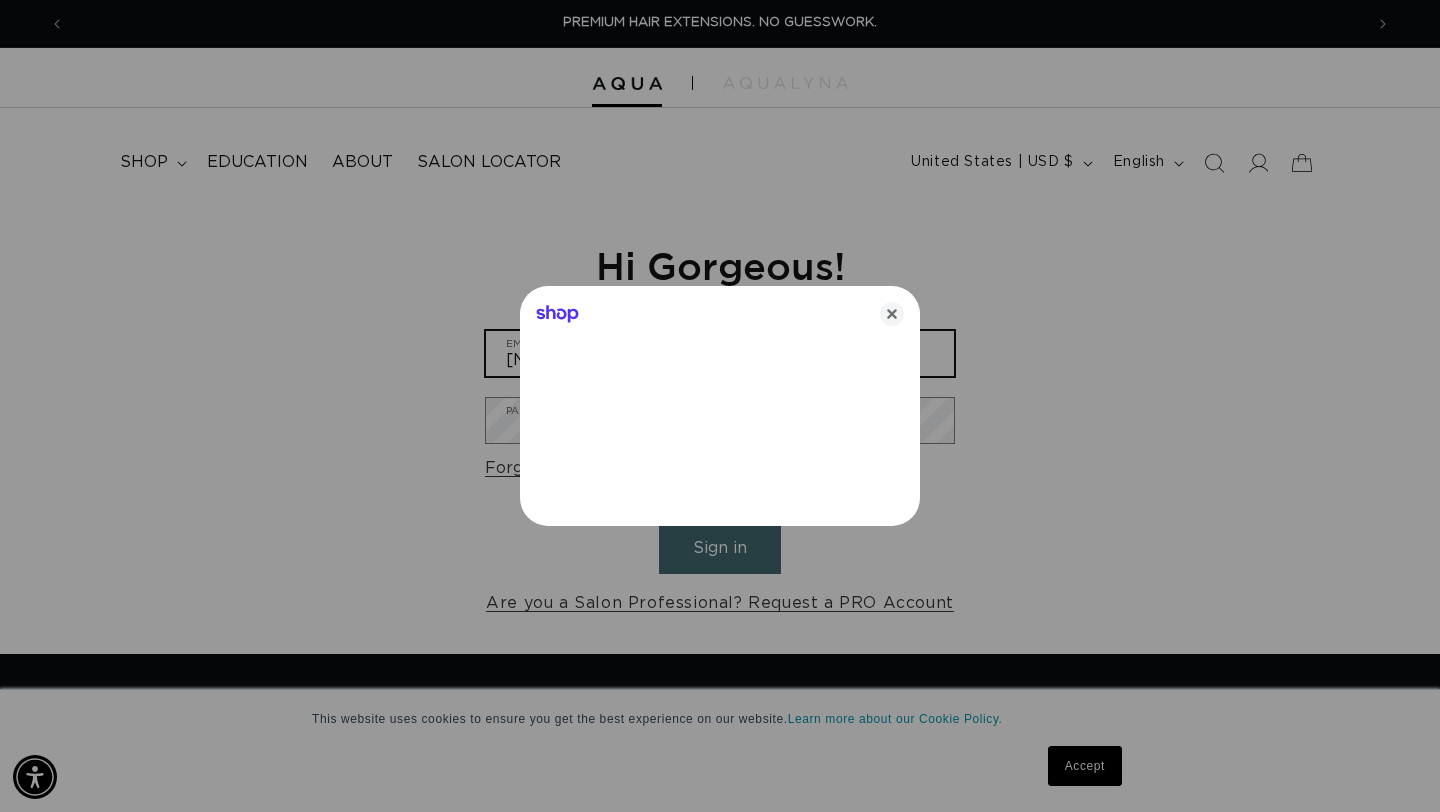 type on "alexagenovese2@example.com" 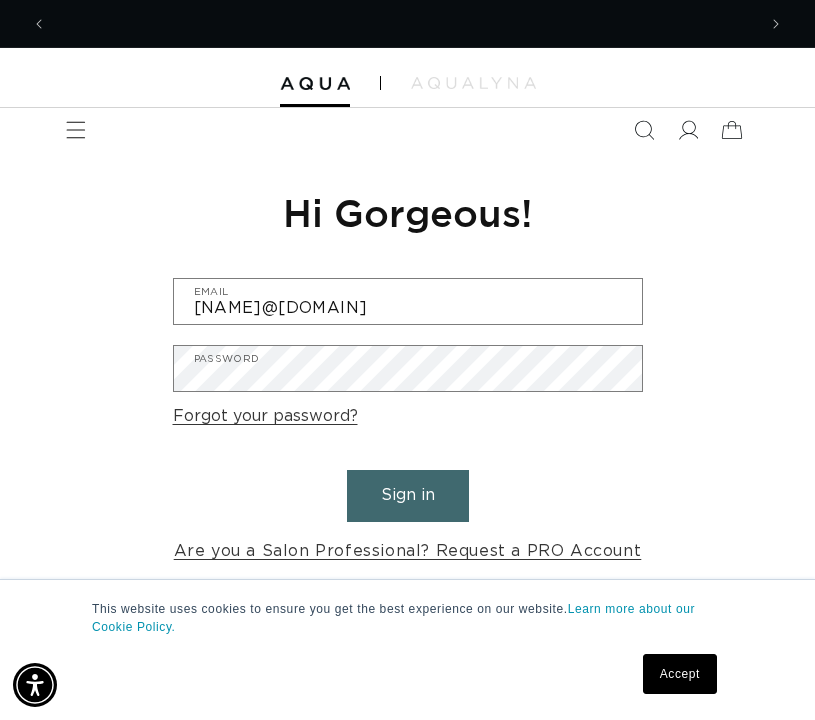 scroll, scrollTop: 0, scrollLeft: 1418, axis: horizontal 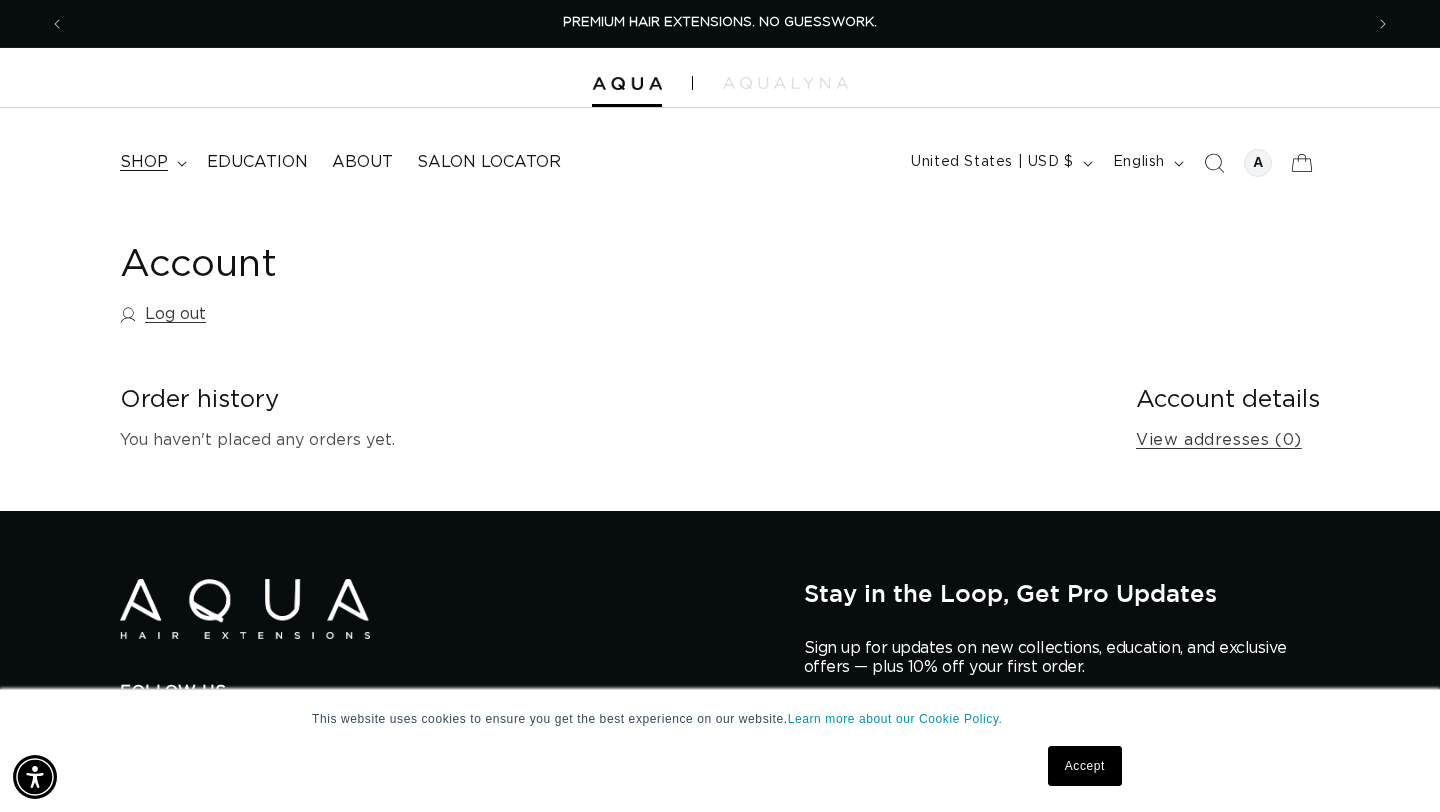 click 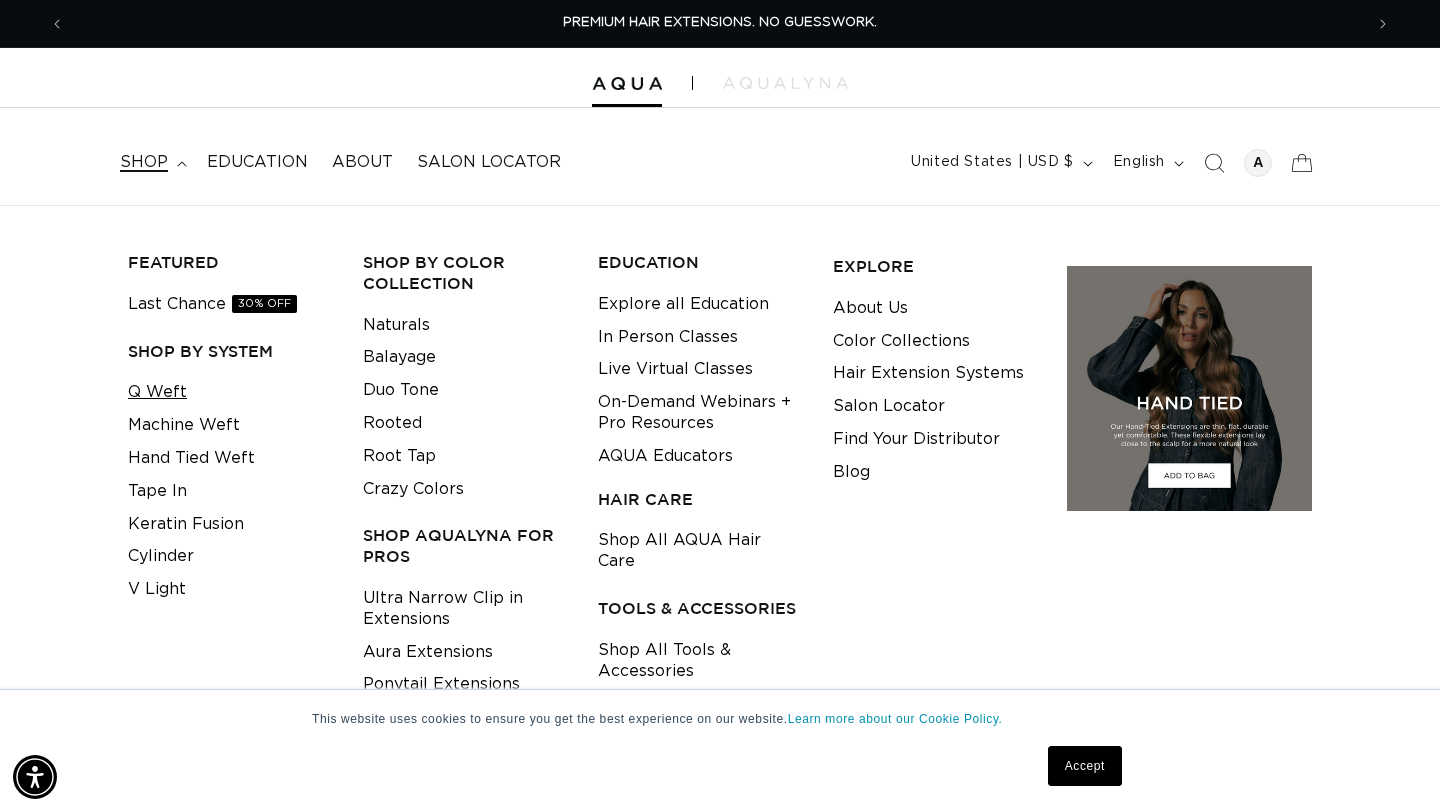 click on "Q Weft" at bounding box center (157, 392) 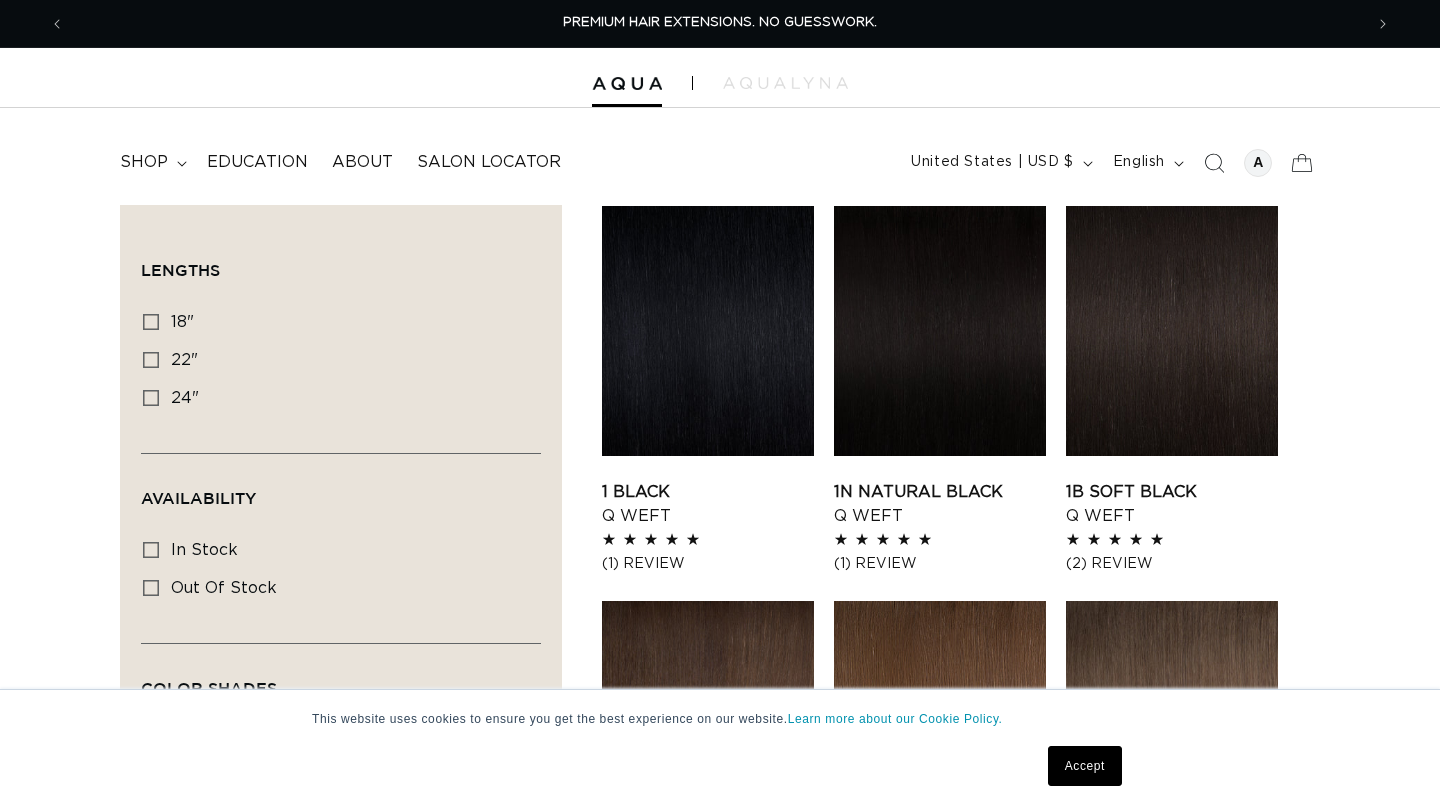 scroll, scrollTop: 0, scrollLeft: 0, axis: both 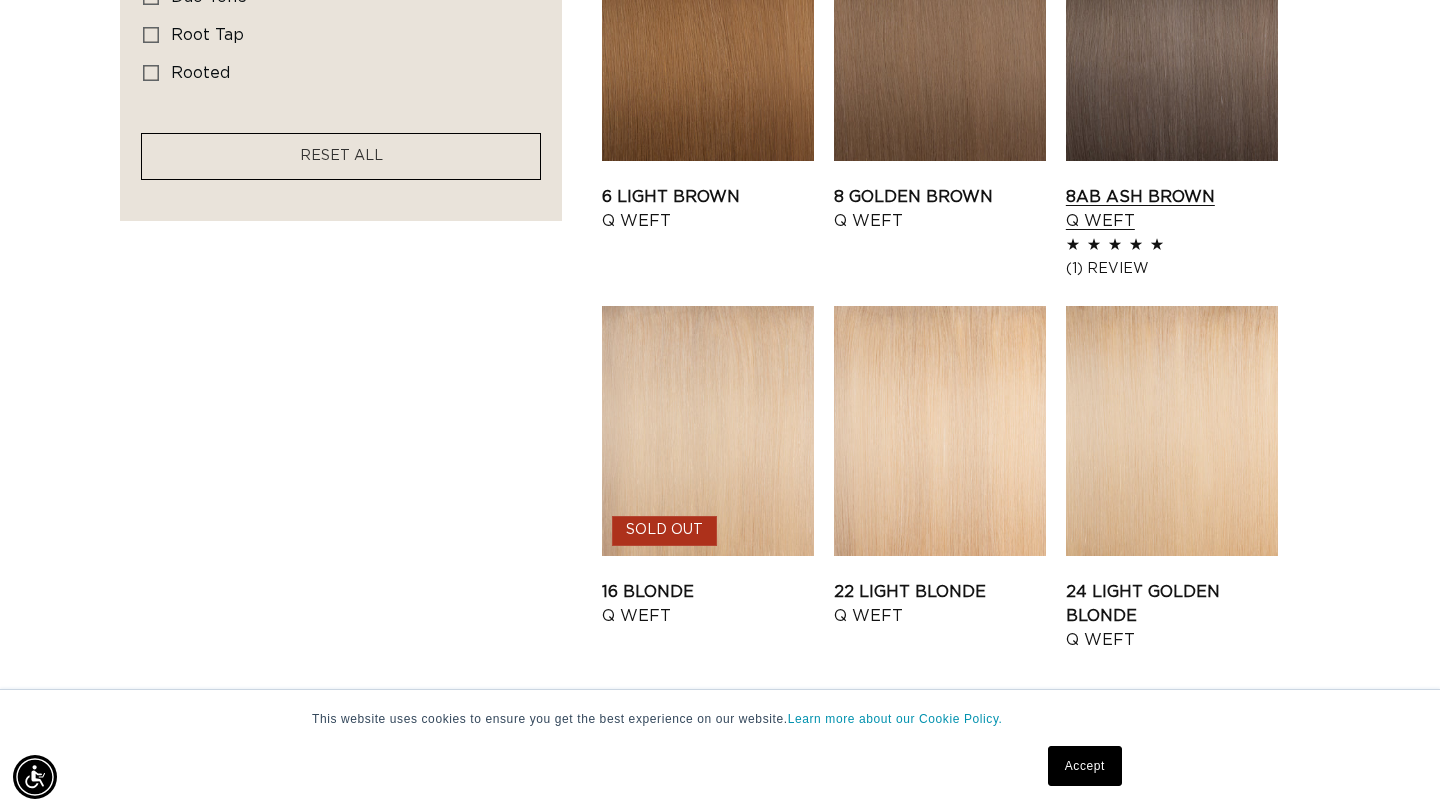 click on "8AB Ash Brown
Q Weft" at bounding box center [1172, 209] 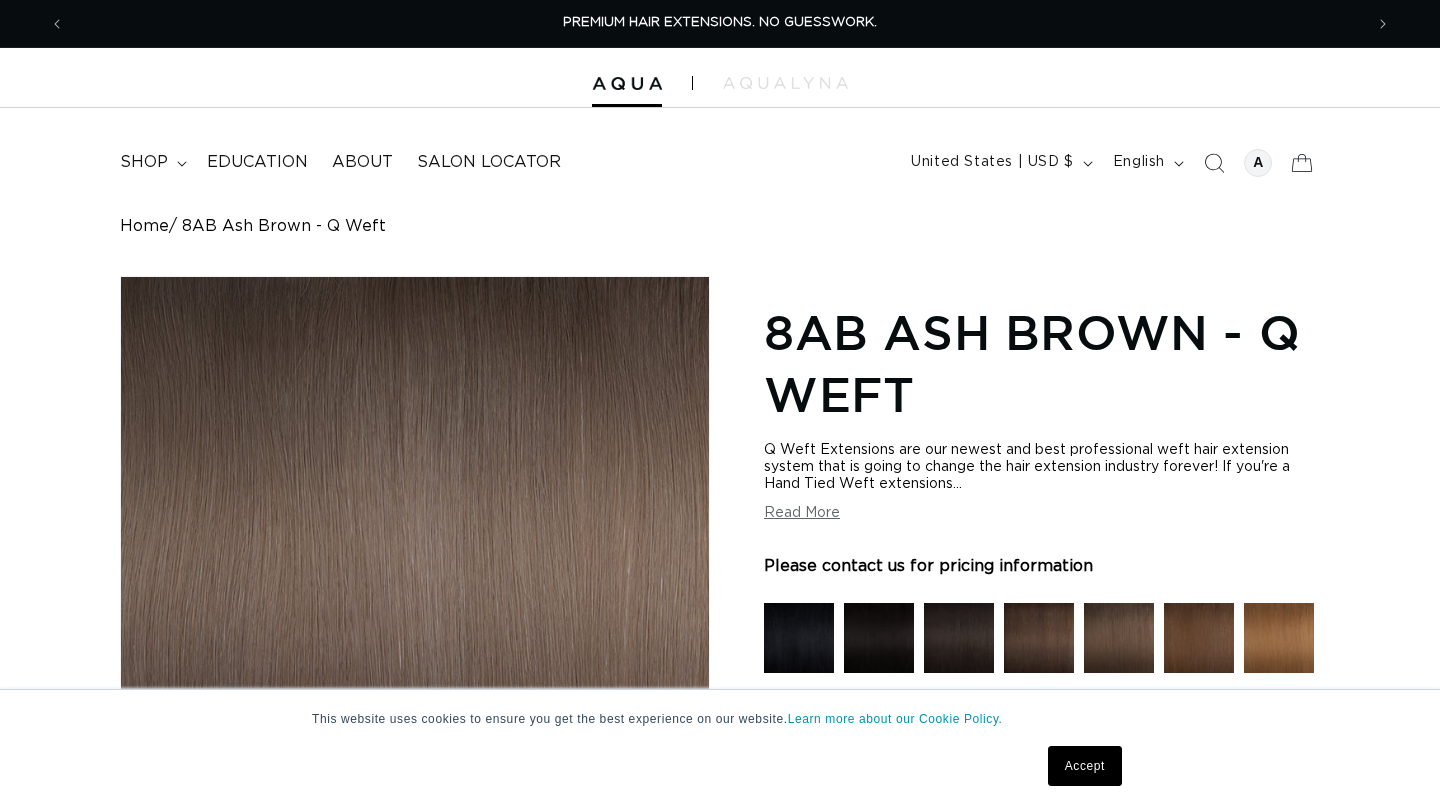 scroll, scrollTop: 442, scrollLeft: 0, axis: vertical 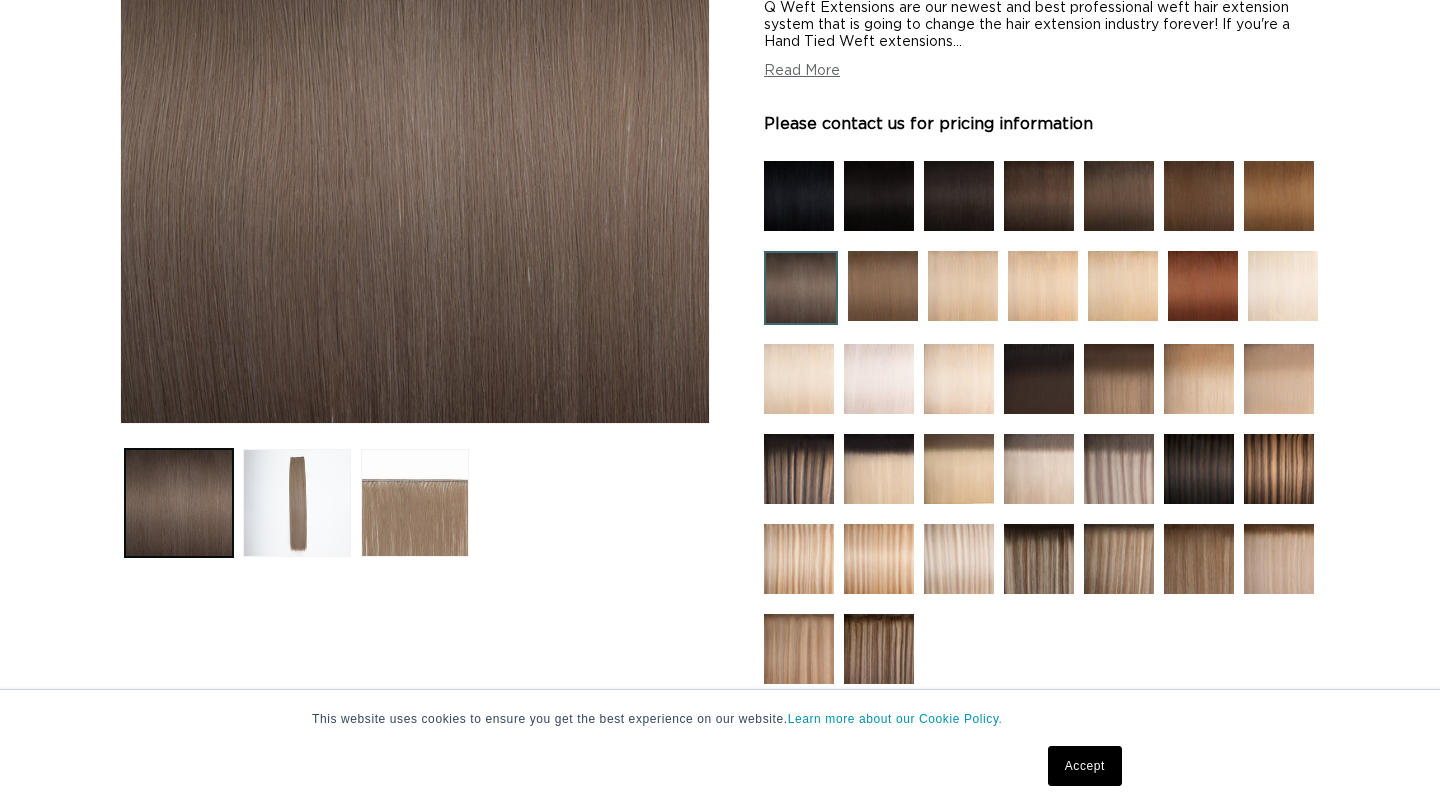 click at bounding box center [879, 649] 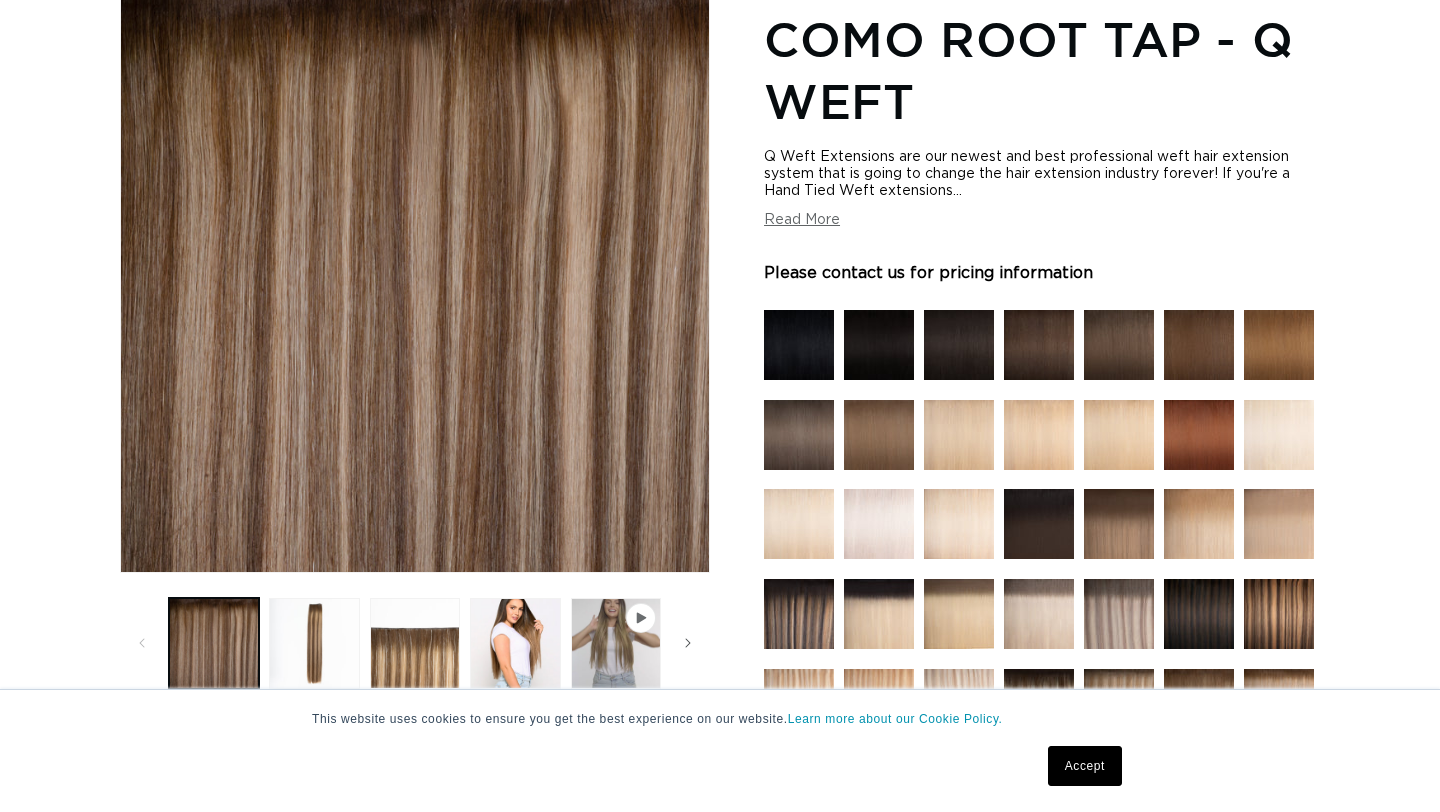scroll, scrollTop: 0, scrollLeft: 0, axis: both 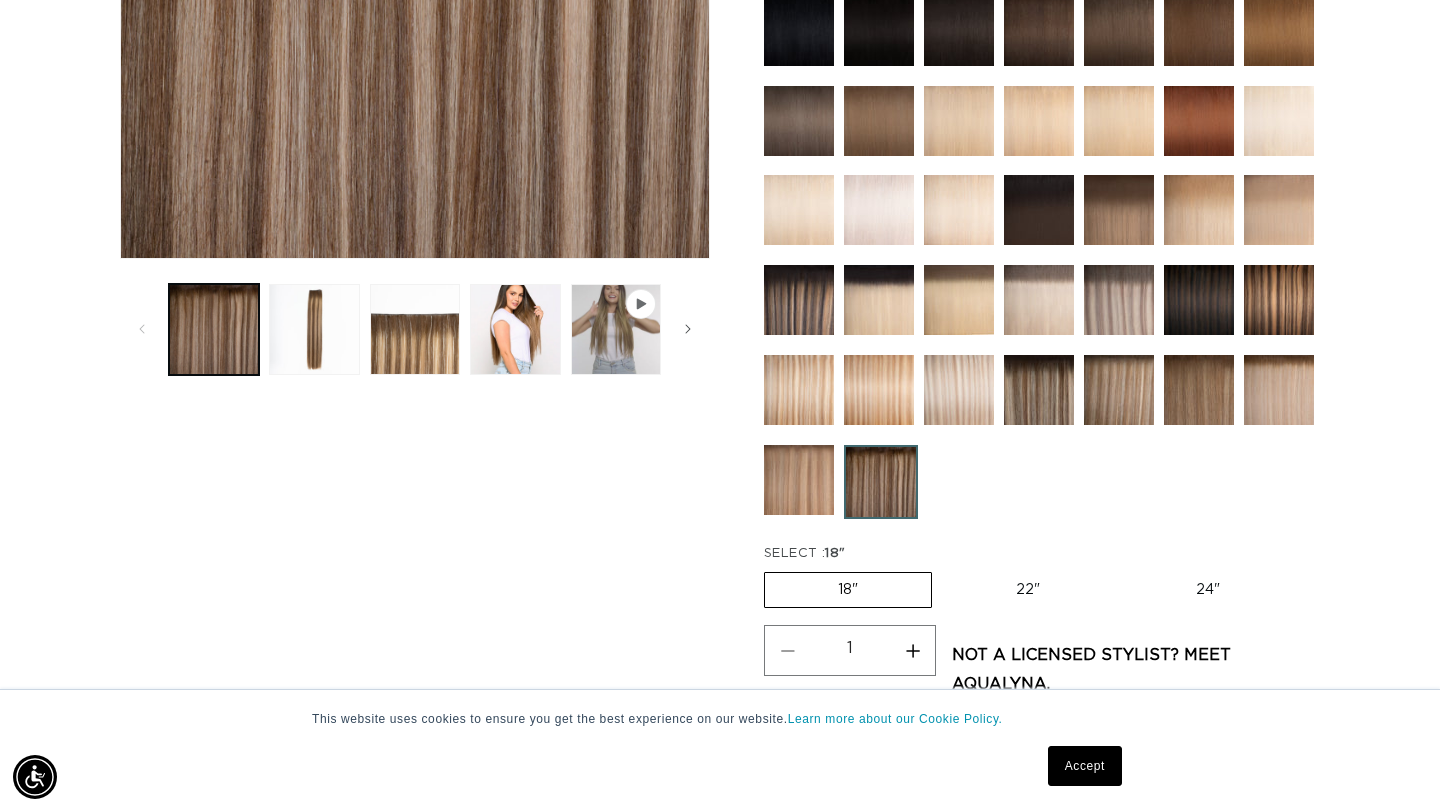 click at bounding box center (799, 480) 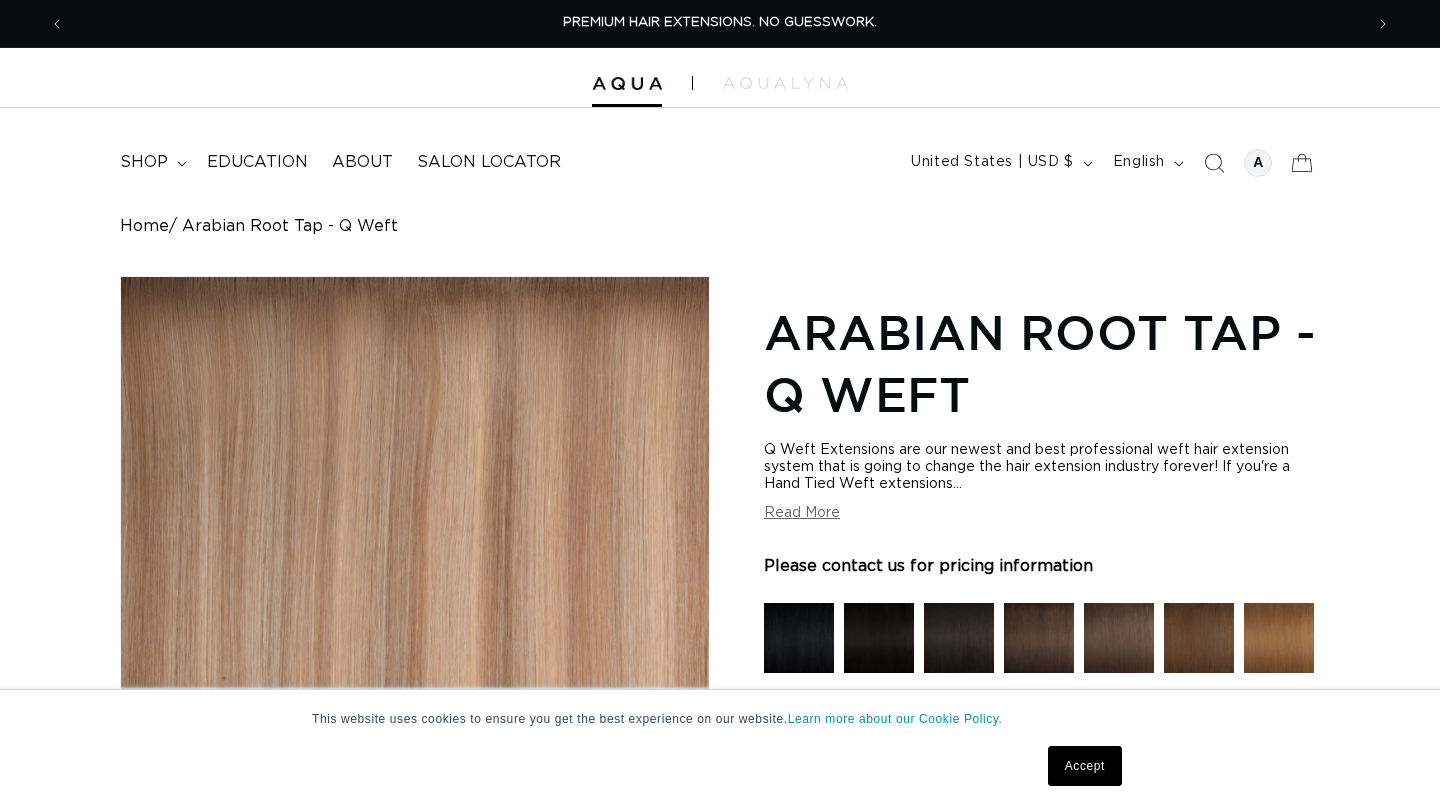 scroll, scrollTop: 331, scrollLeft: 0, axis: vertical 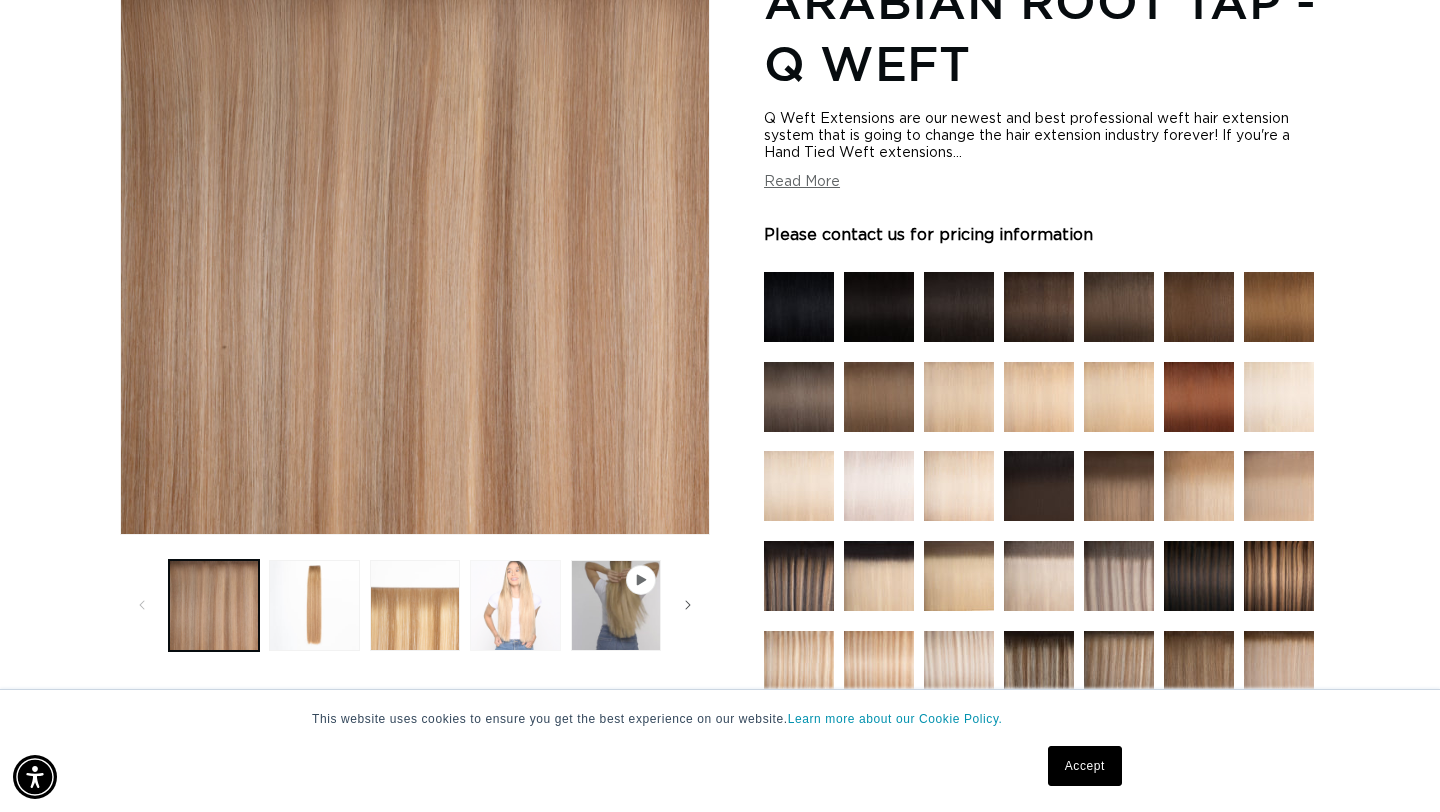 click at bounding box center [515, 605] 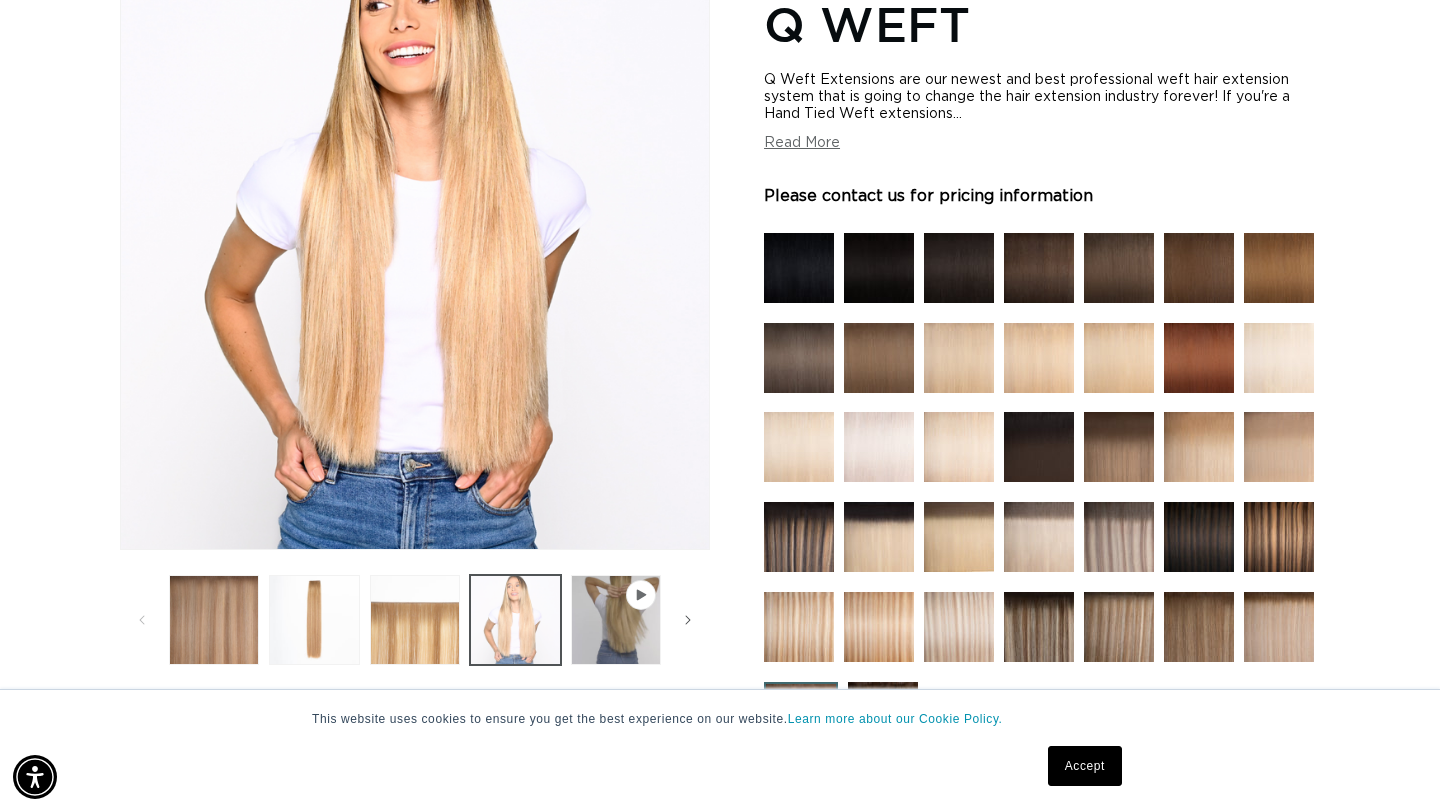 scroll, scrollTop: 373, scrollLeft: 0, axis: vertical 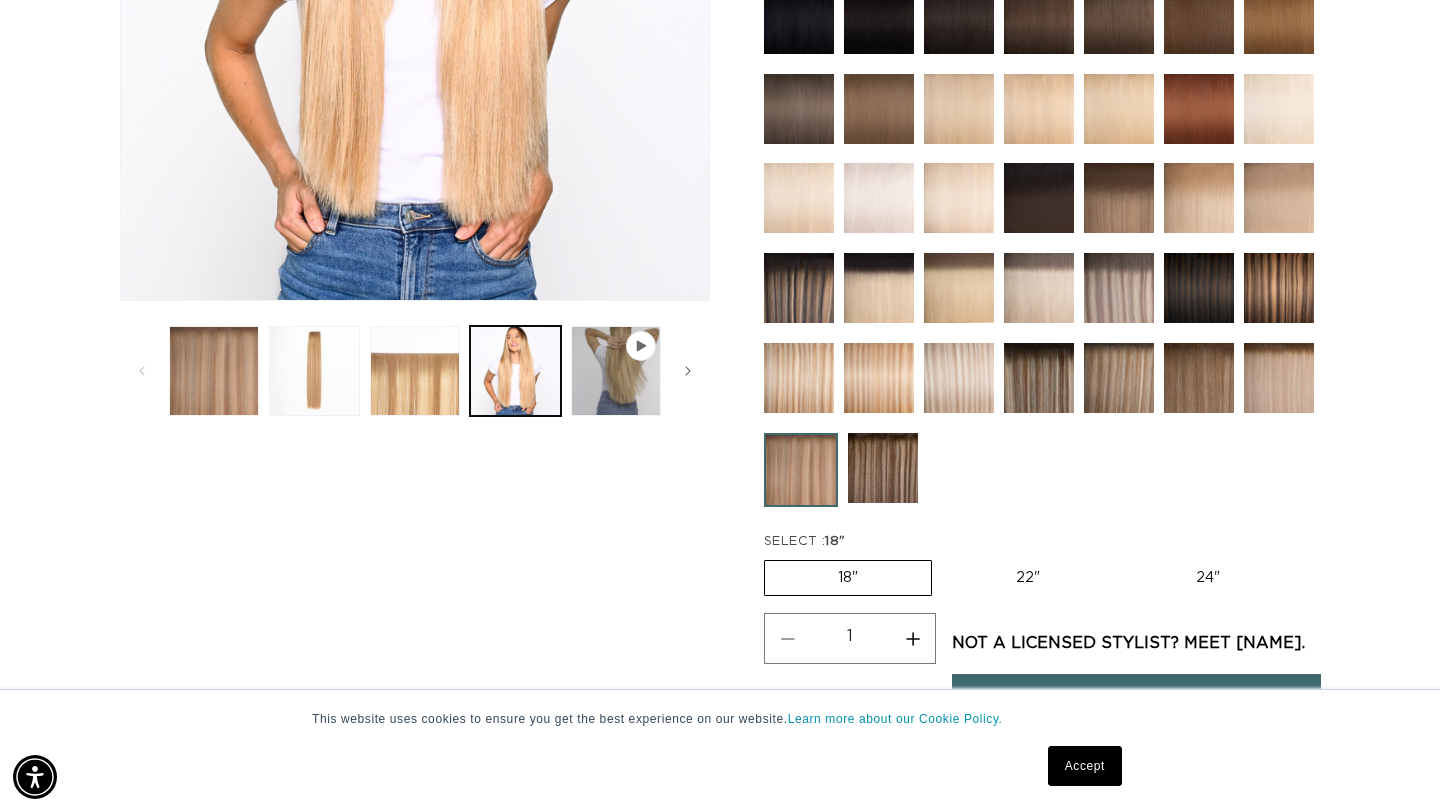 click at bounding box center [1279, 378] 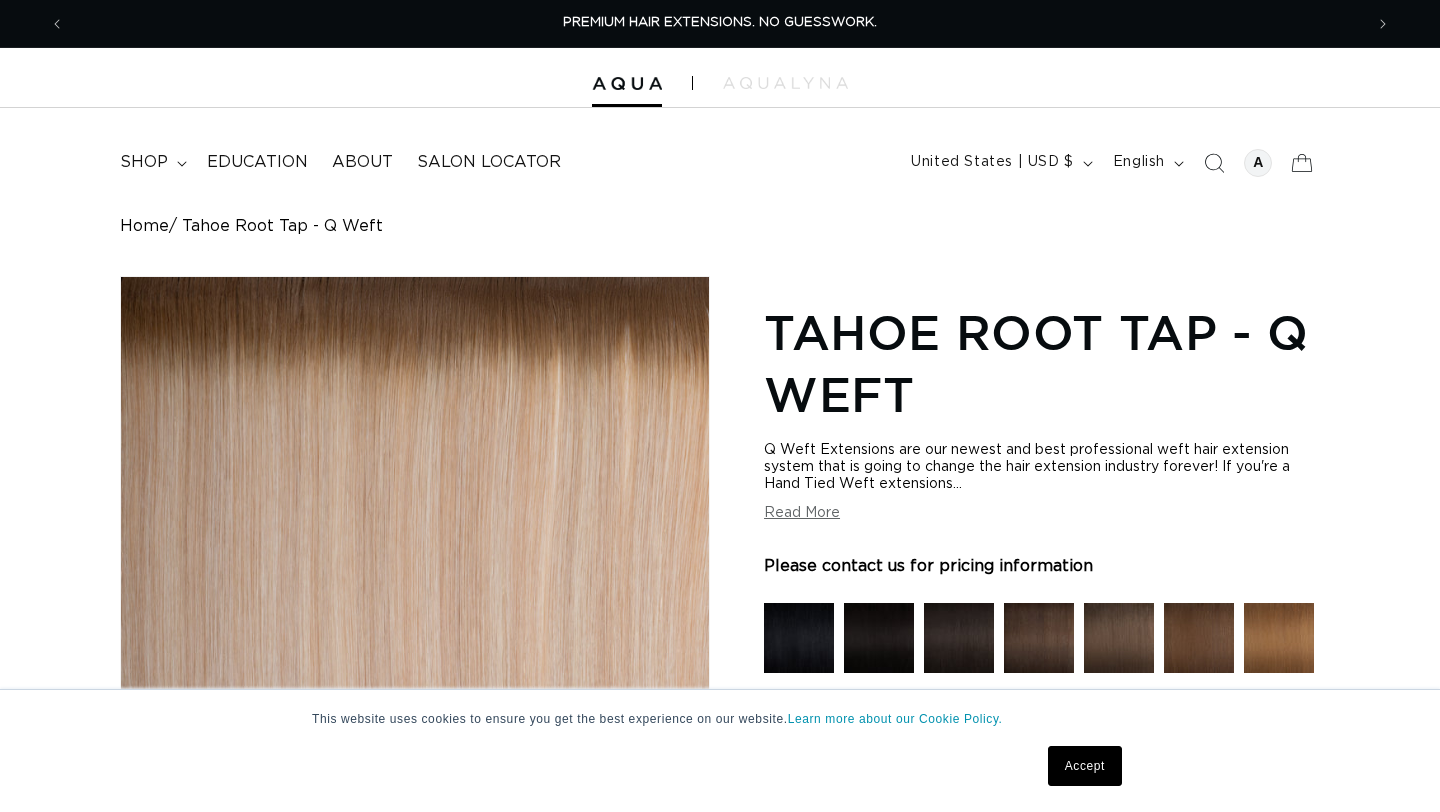 scroll, scrollTop: 381, scrollLeft: 0, axis: vertical 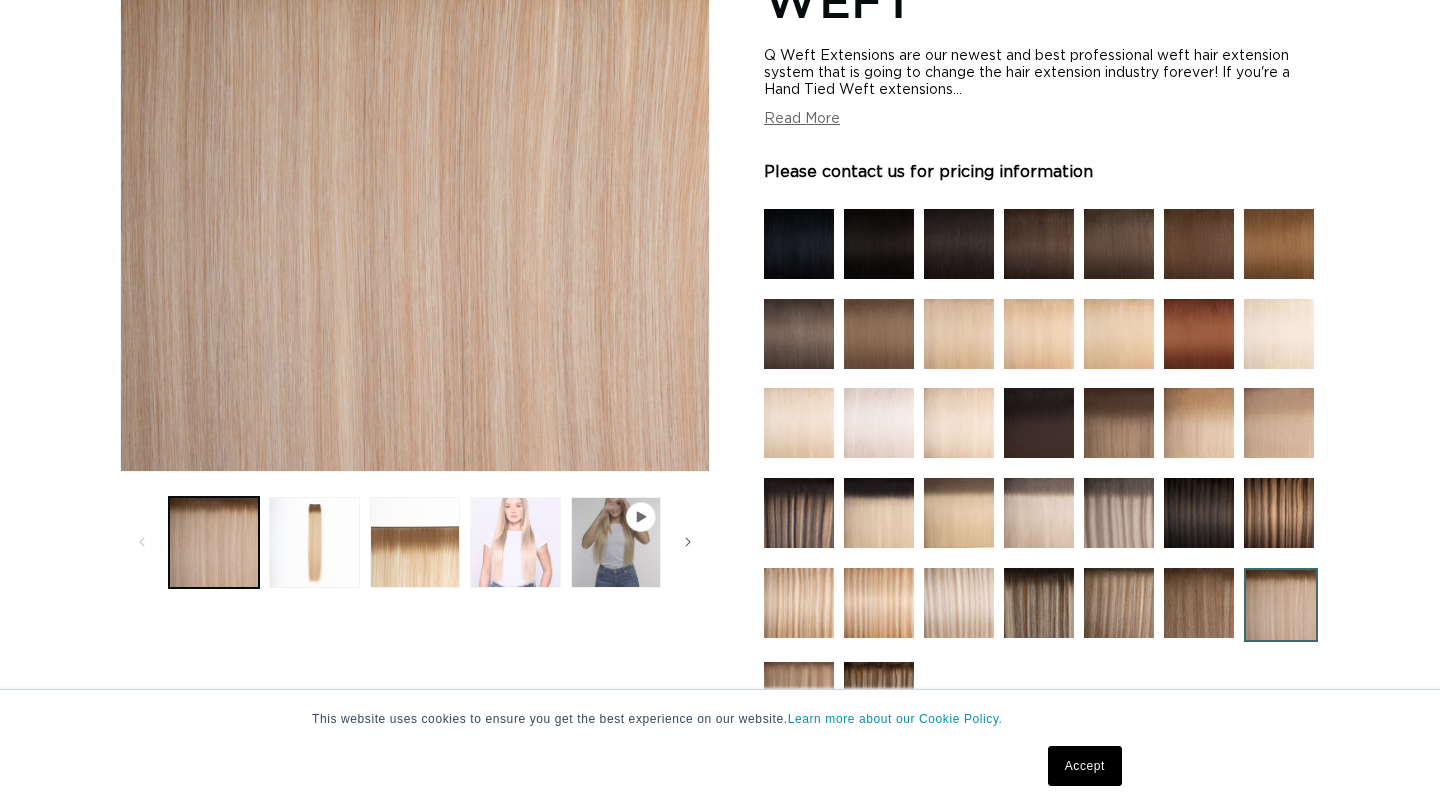 click at bounding box center [515, 542] 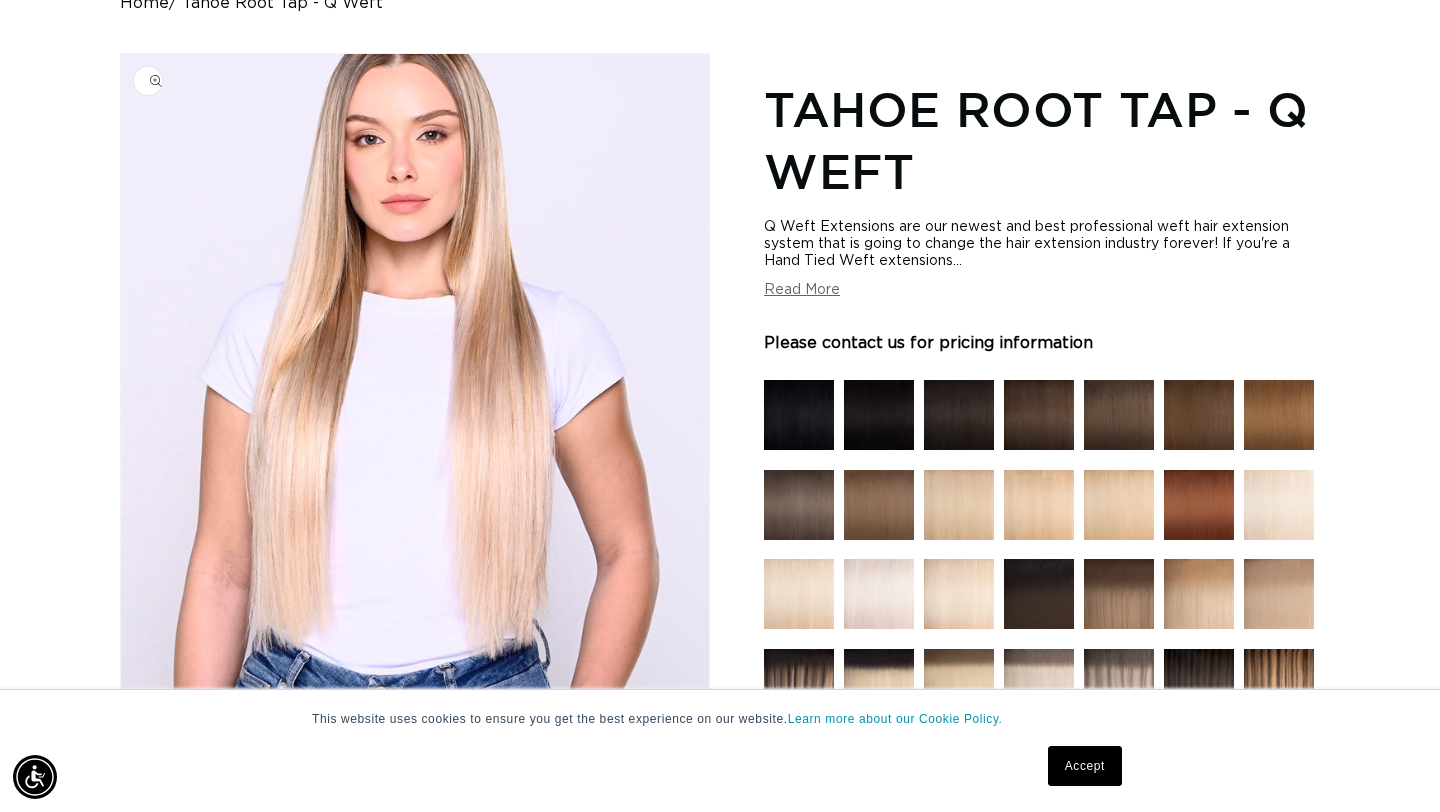 scroll, scrollTop: 211, scrollLeft: 0, axis: vertical 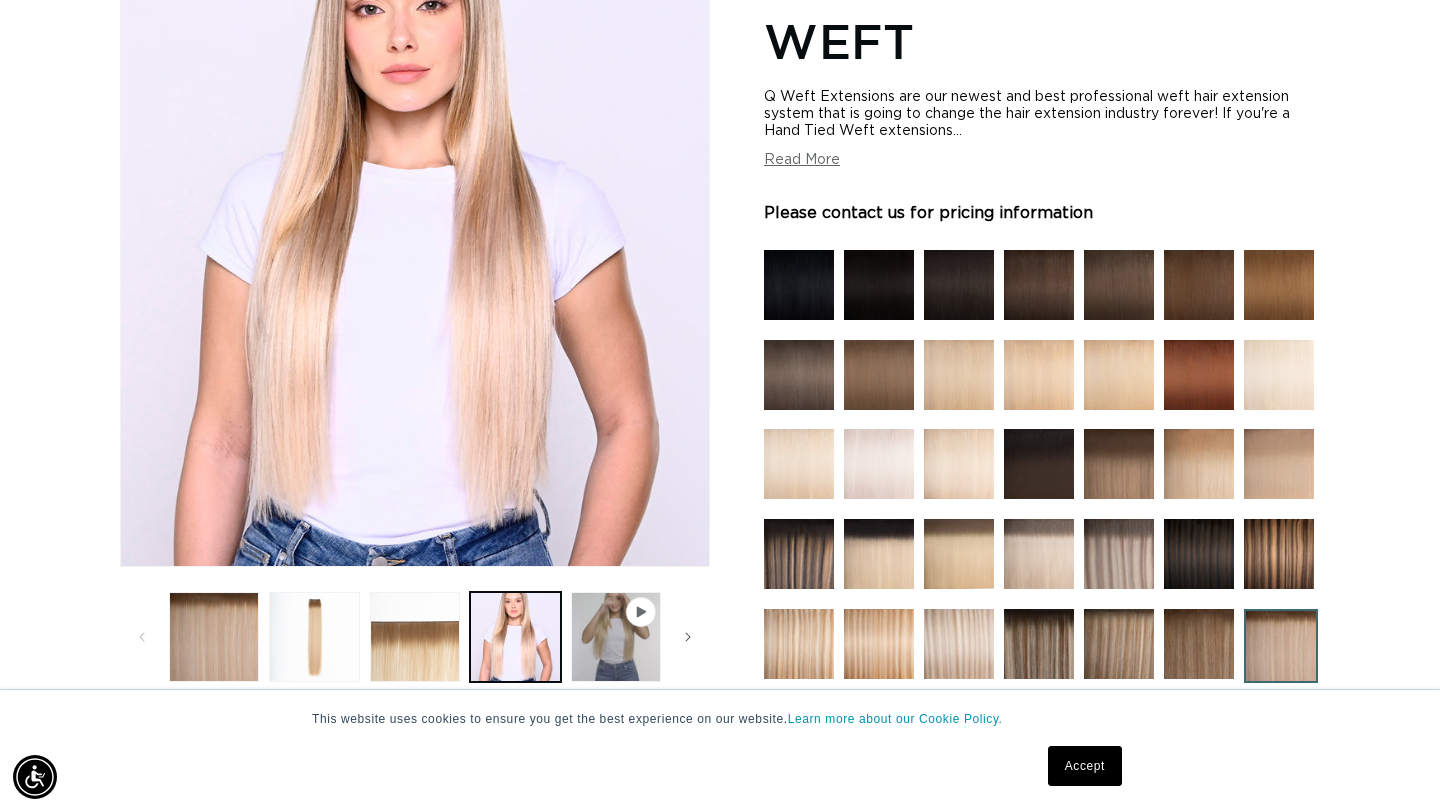 click at bounding box center (1199, 644) 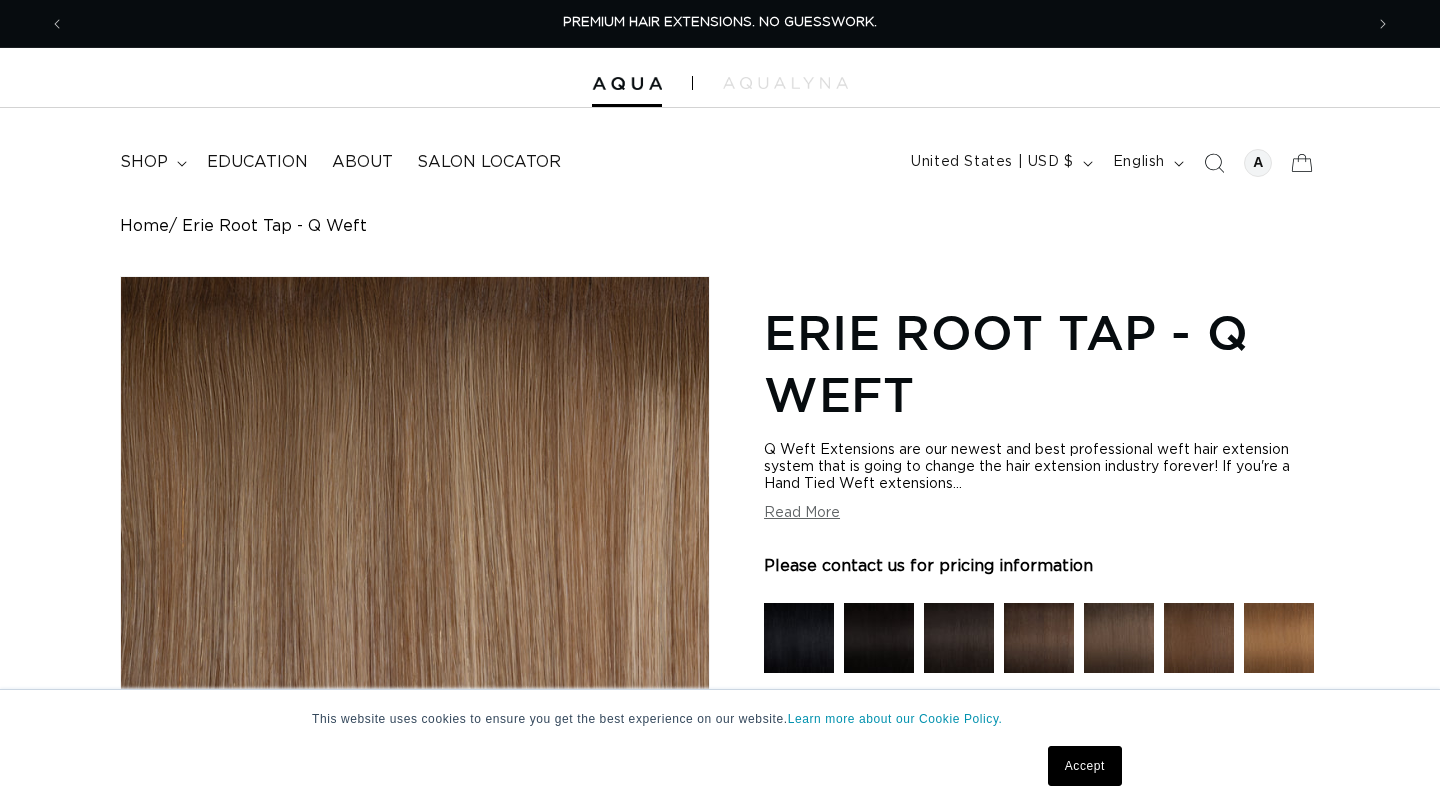 scroll, scrollTop: 664, scrollLeft: 0, axis: vertical 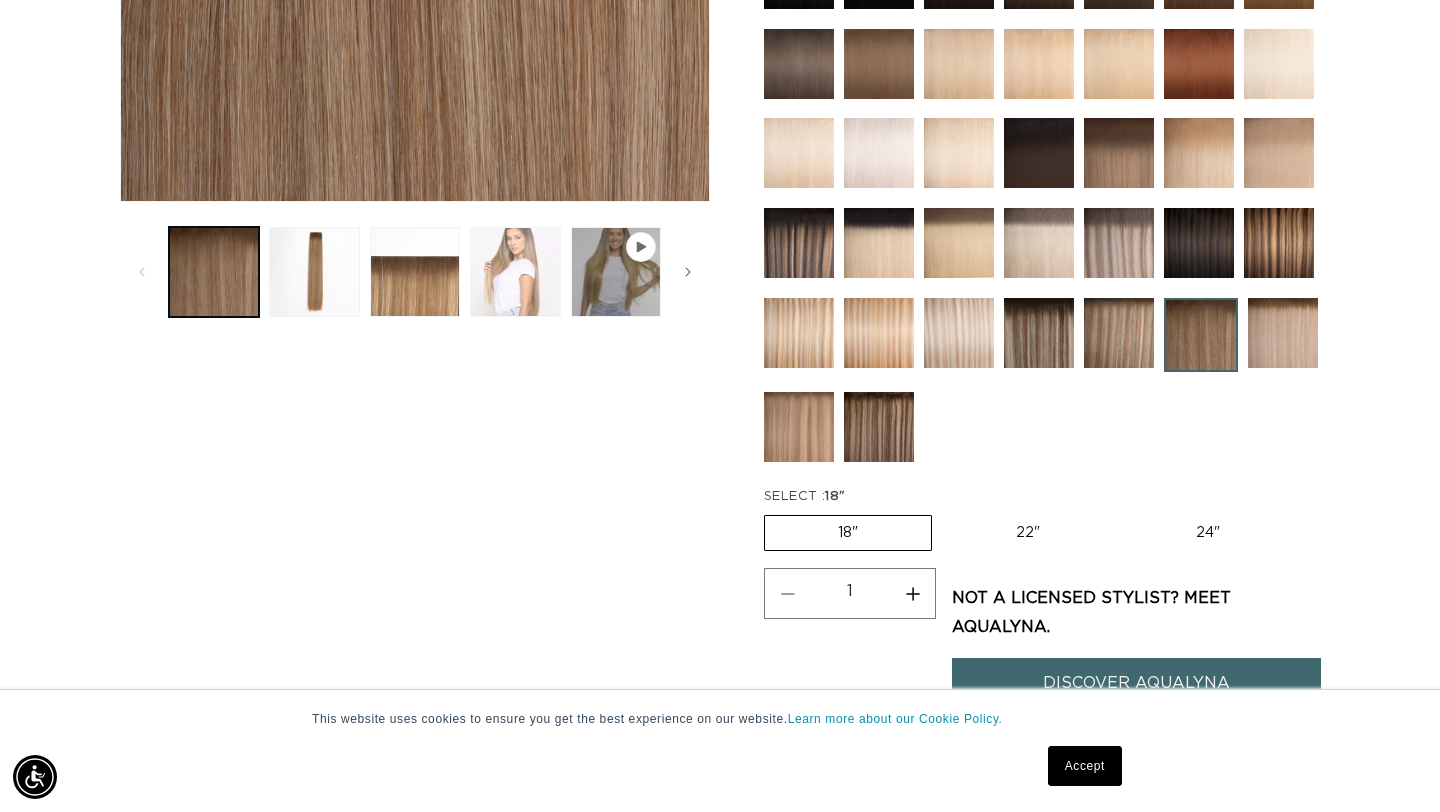 click at bounding box center (515, 272) 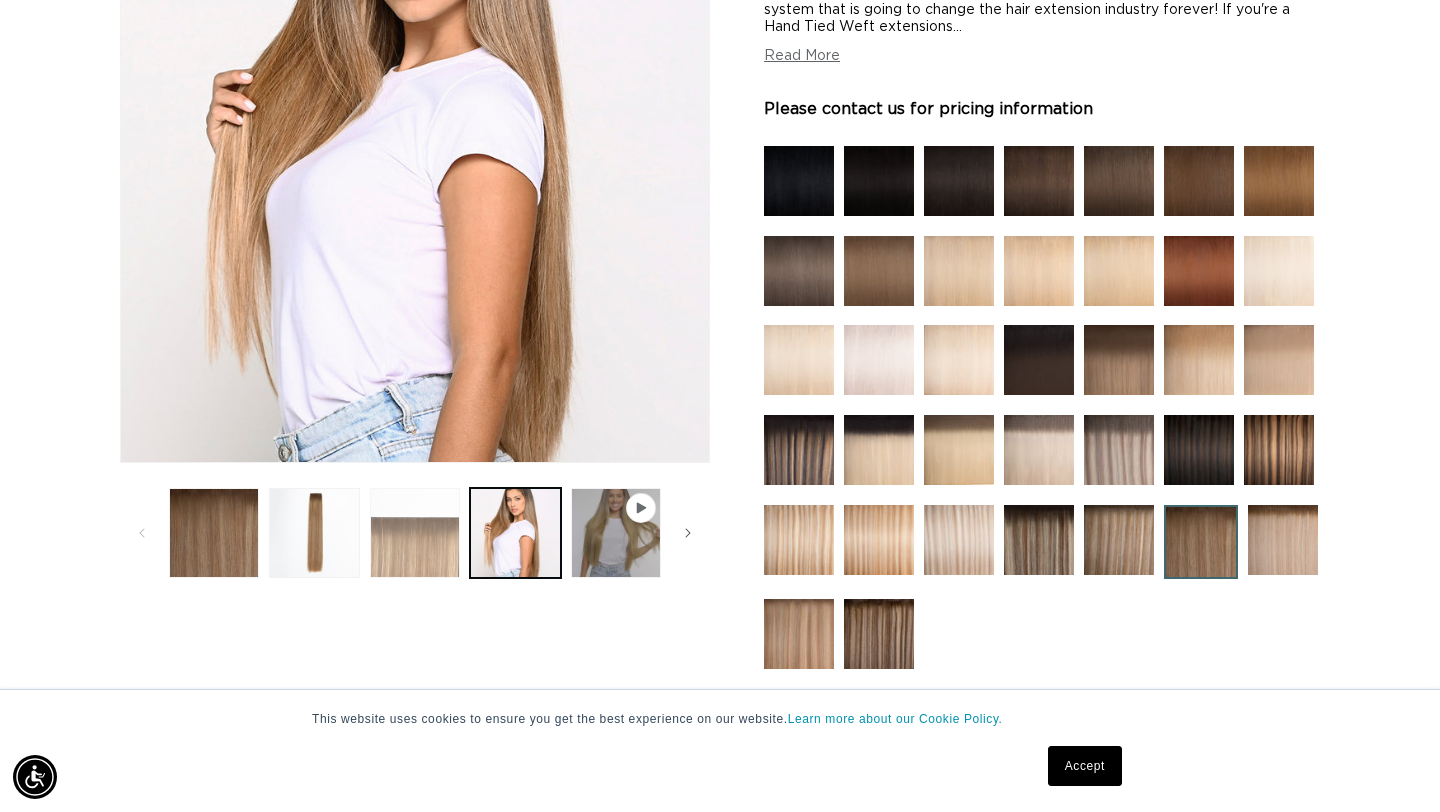 scroll, scrollTop: 476, scrollLeft: 0, axis: vertical 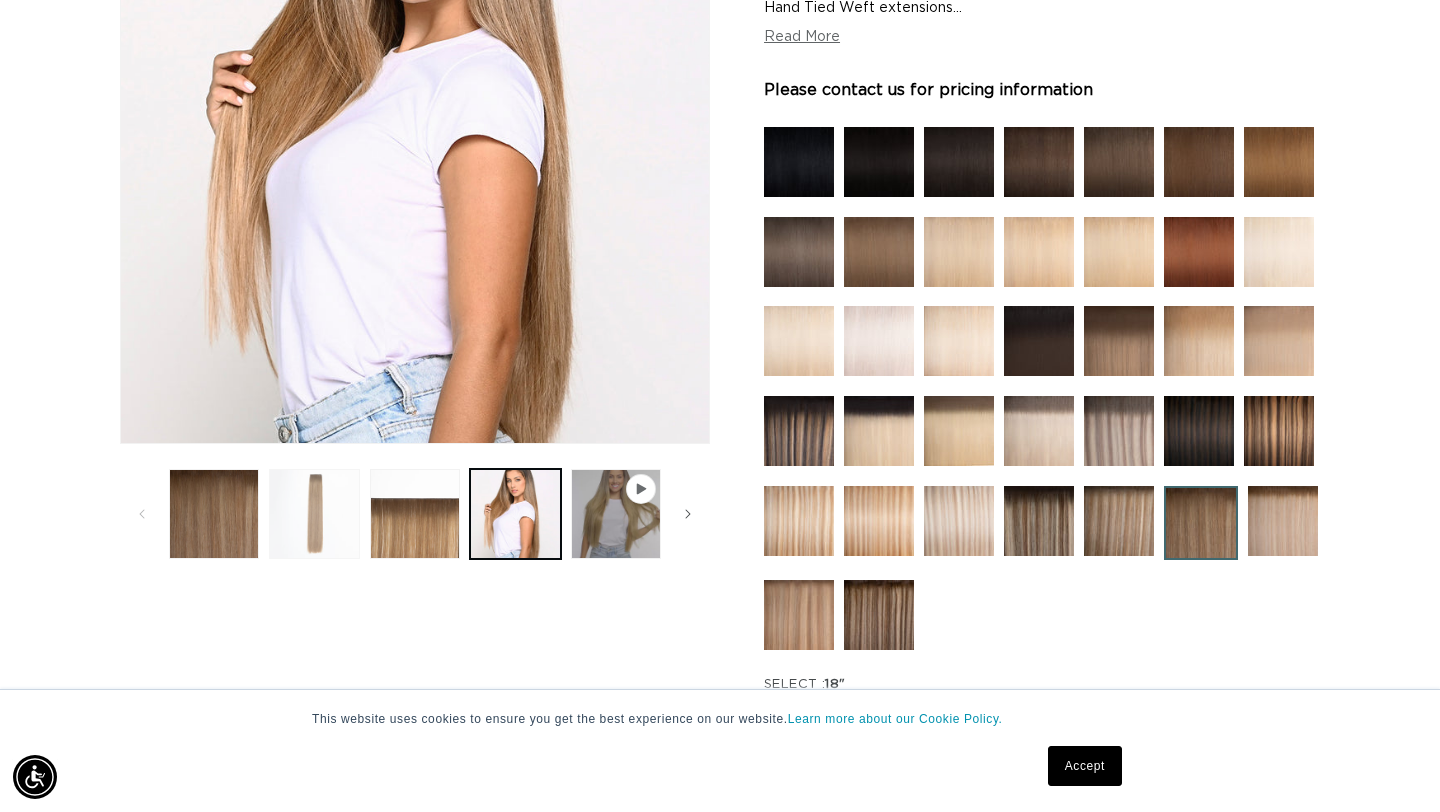 click at bounding box center [314, 514] 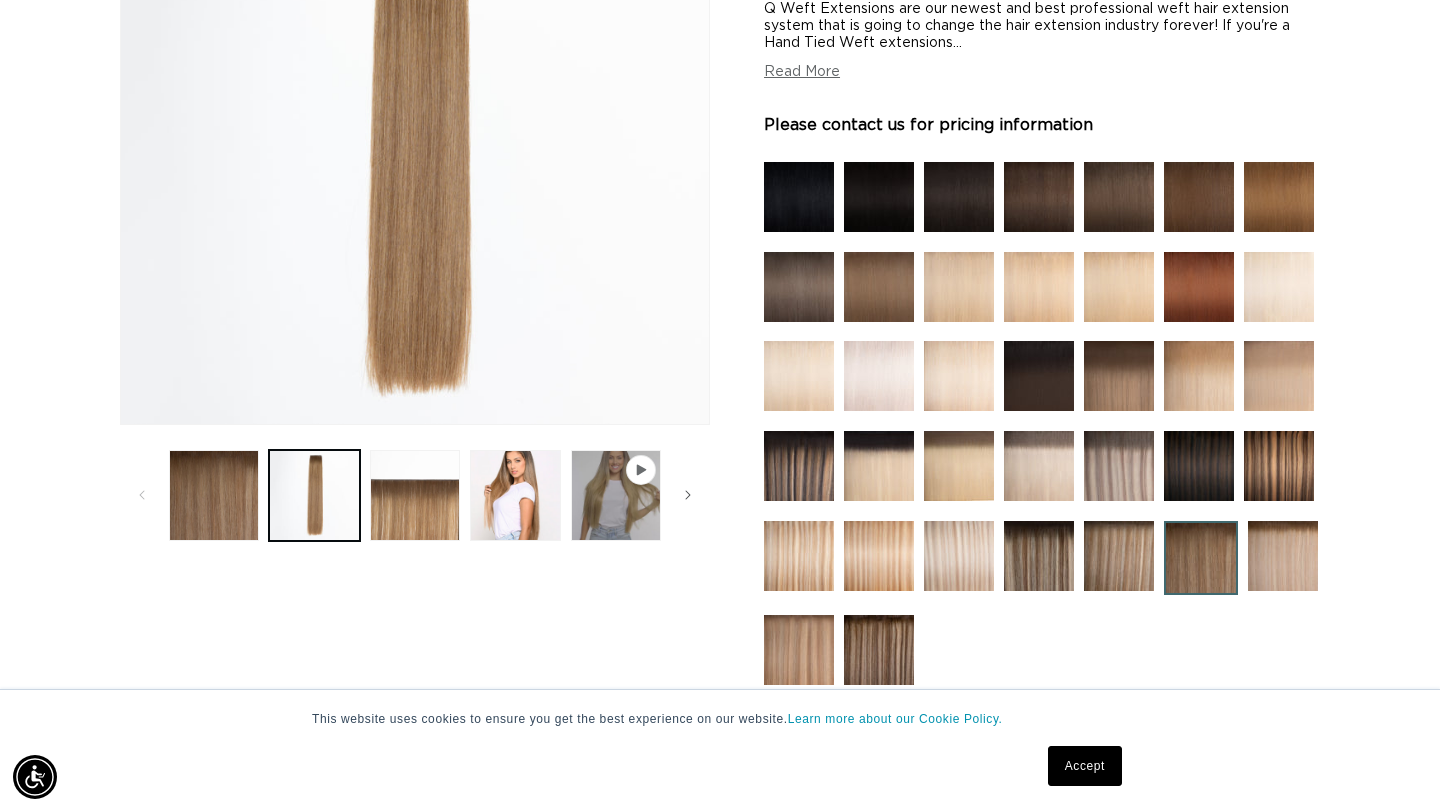 scroll, scrollTop: 467, scrollLeft: 0, axis: vertical 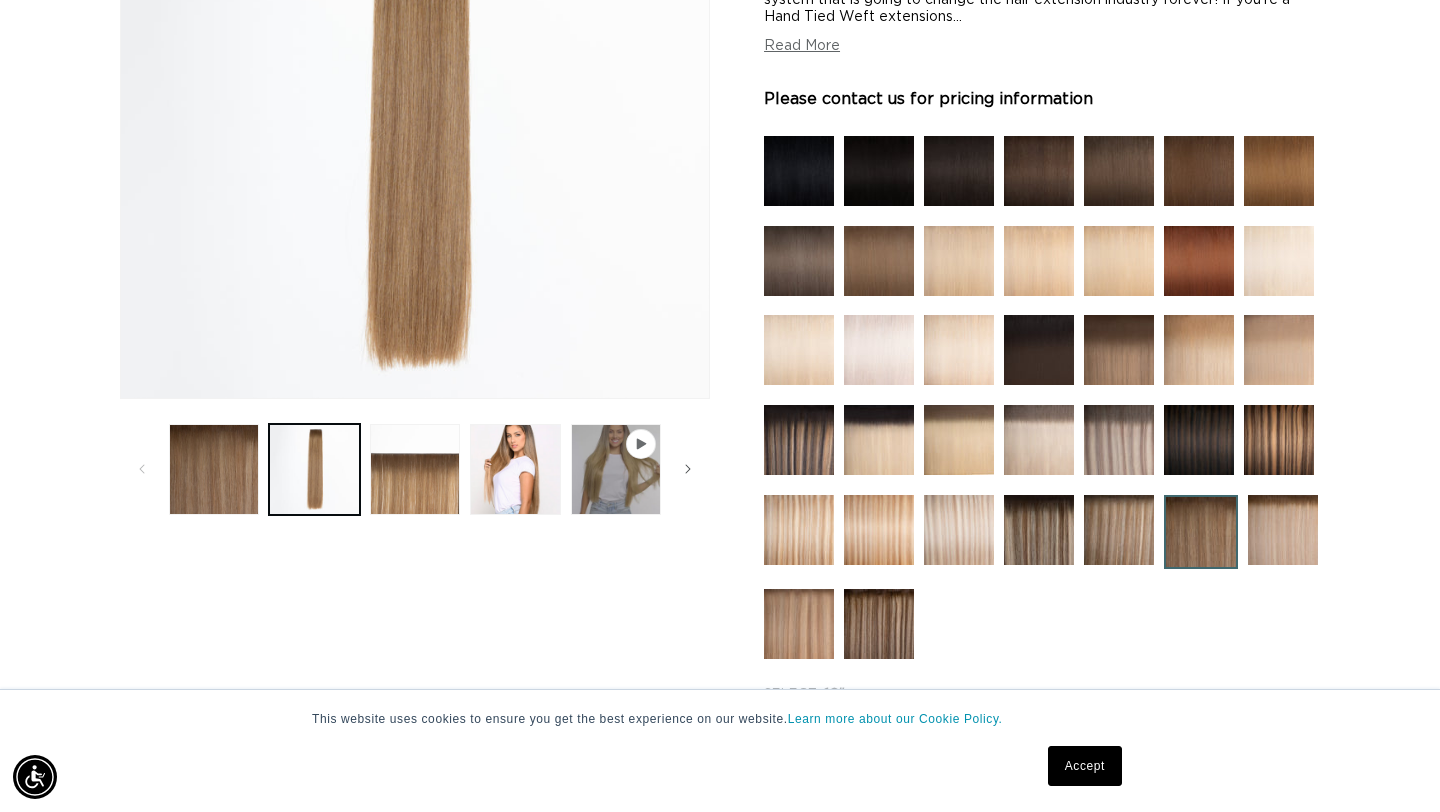 click at bounding box center (1119, 530) 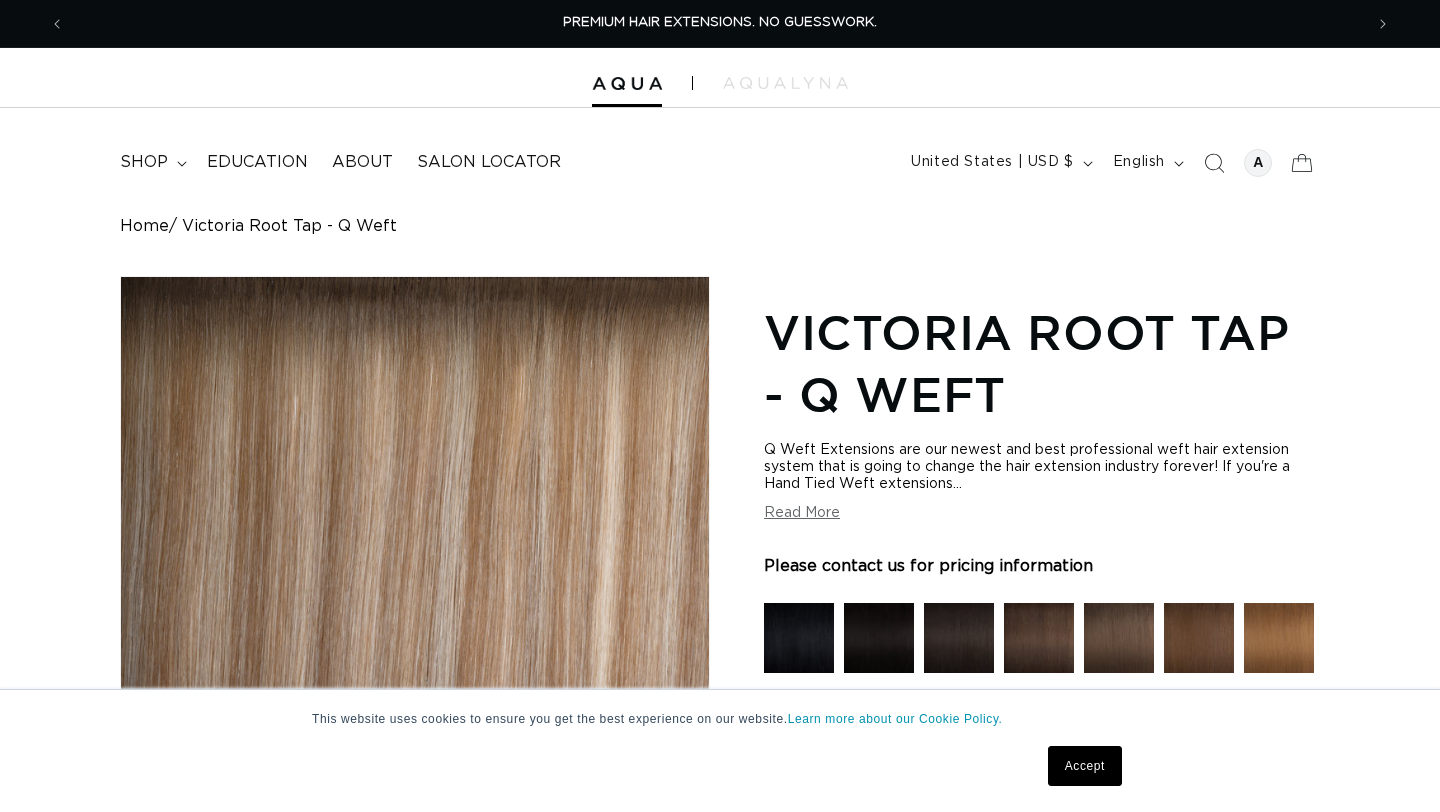scroll, scrollTop: 413, scrollLeft: 0, axis: vertical 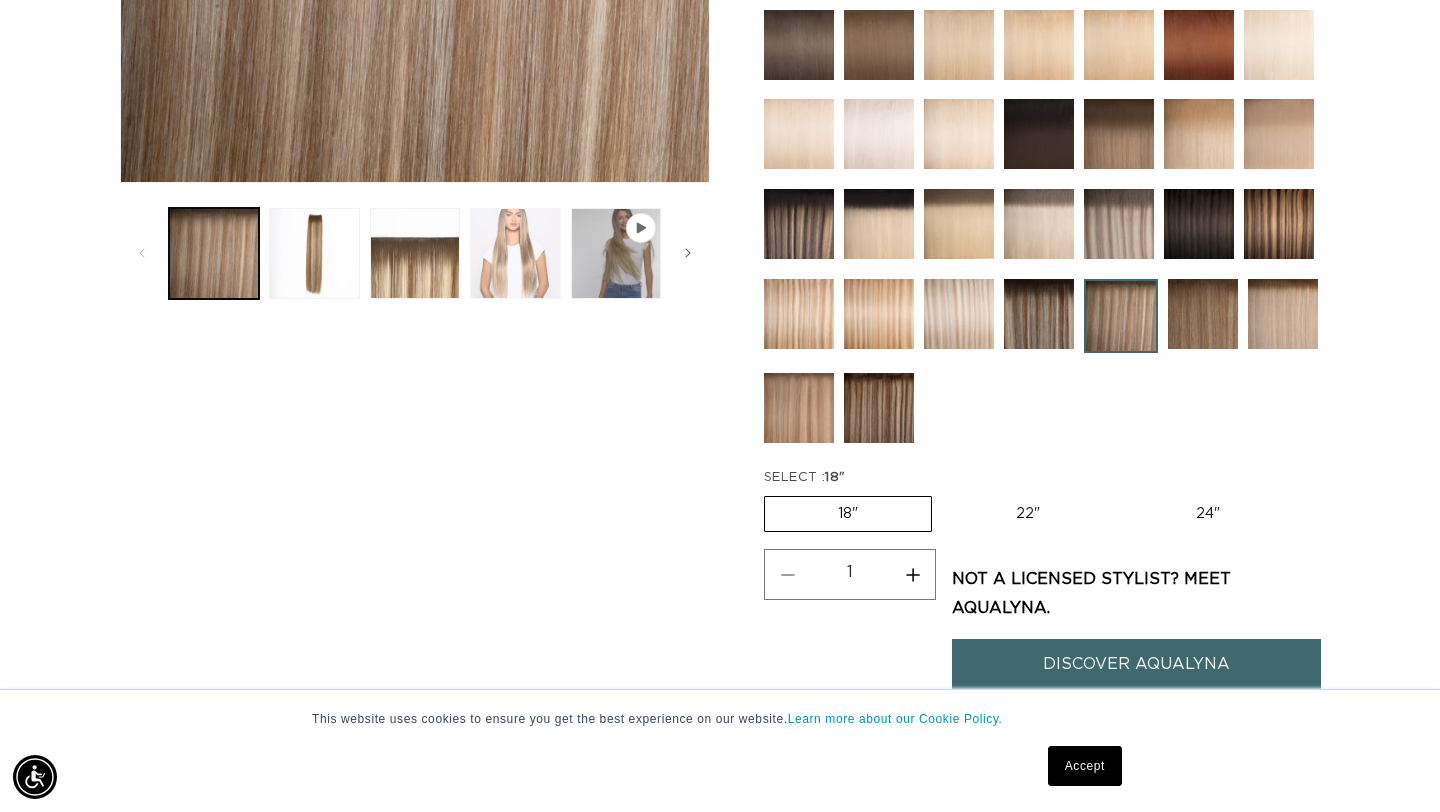 click at bounding box center [515, 253] 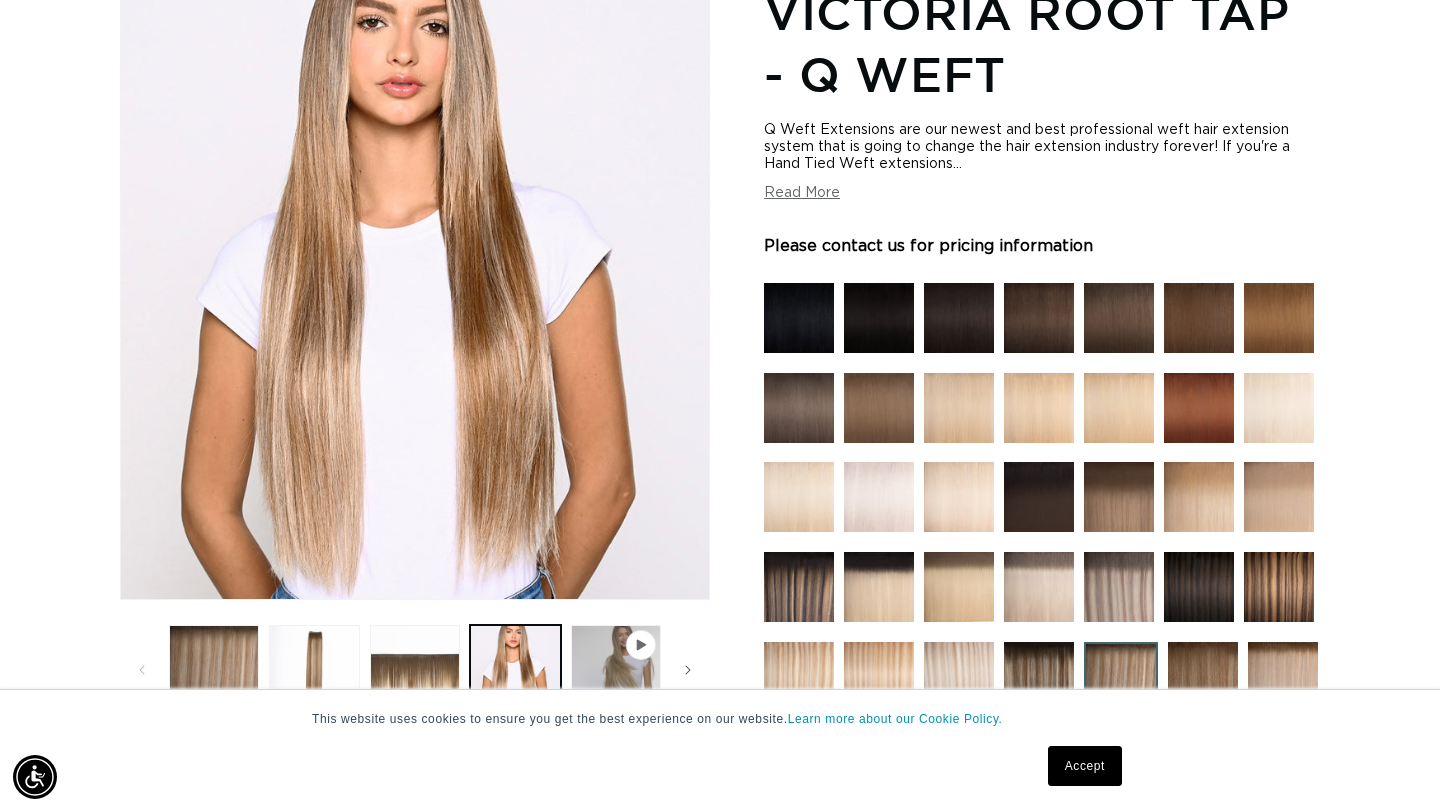 scroll, scrollTop: 276, scrollLeft: 0, axis: vertical 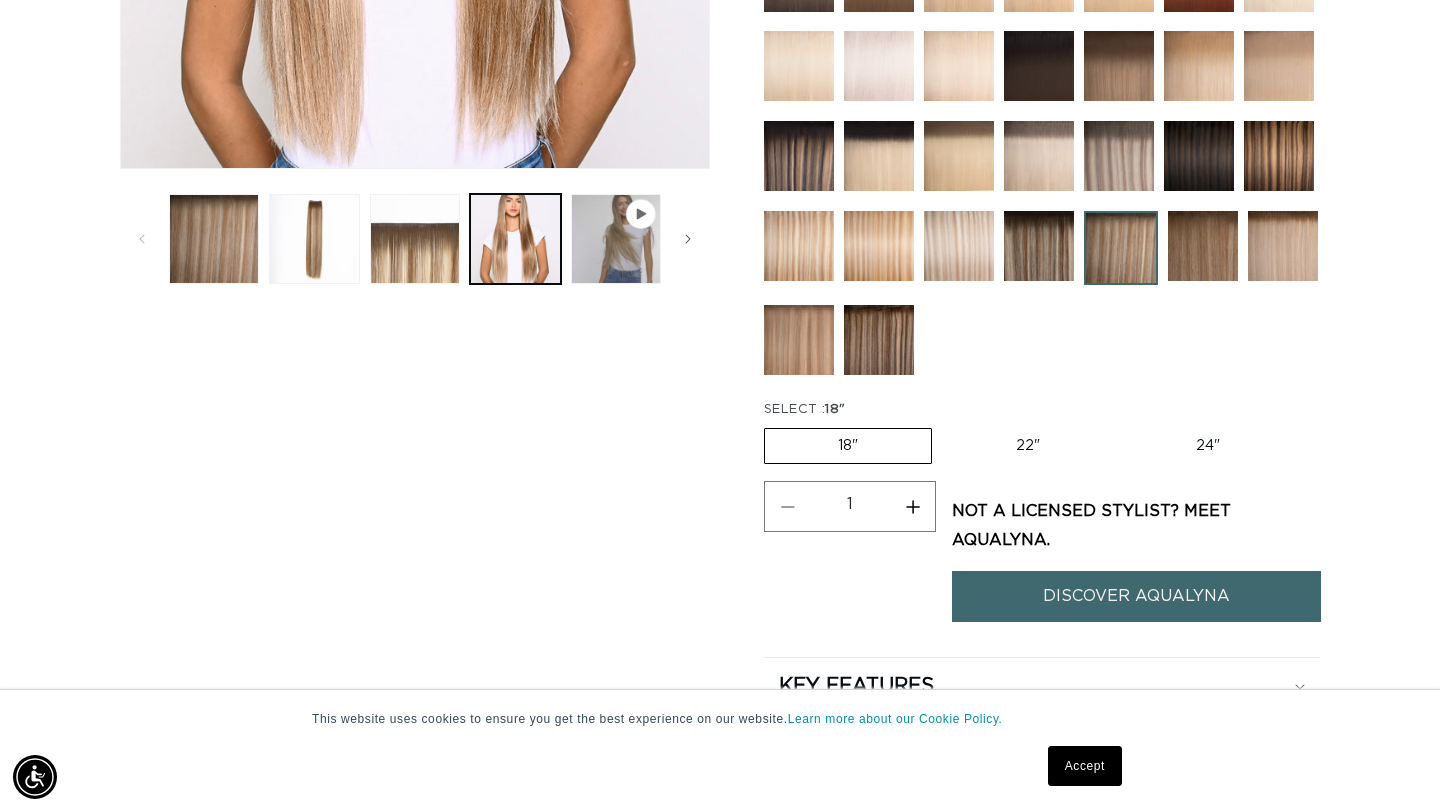 click on "22" Variant sold out or unavailable" at bounding box center (1028, 446) 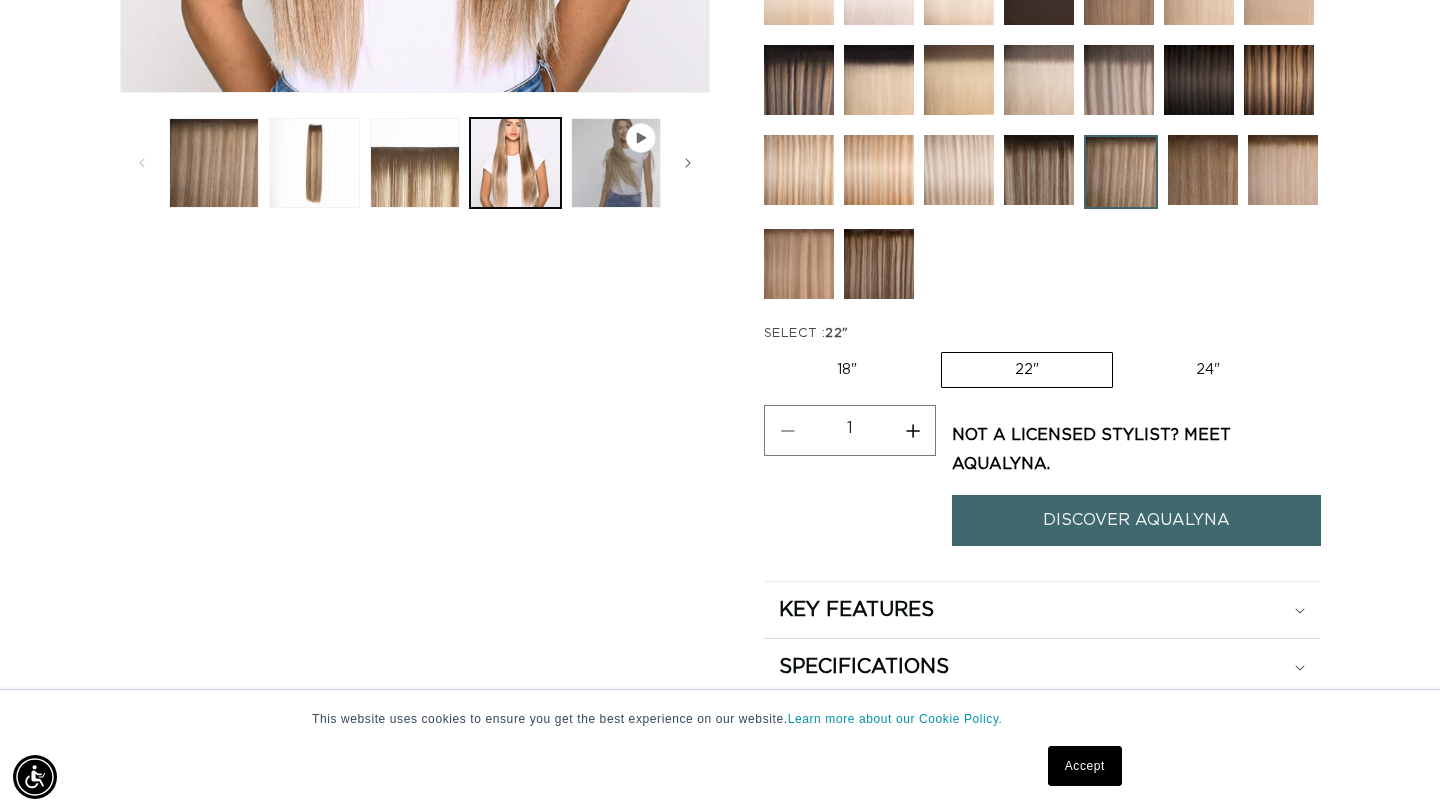 scroll, scrollTop: 1024, scrollLeft: 0, axis: vertical 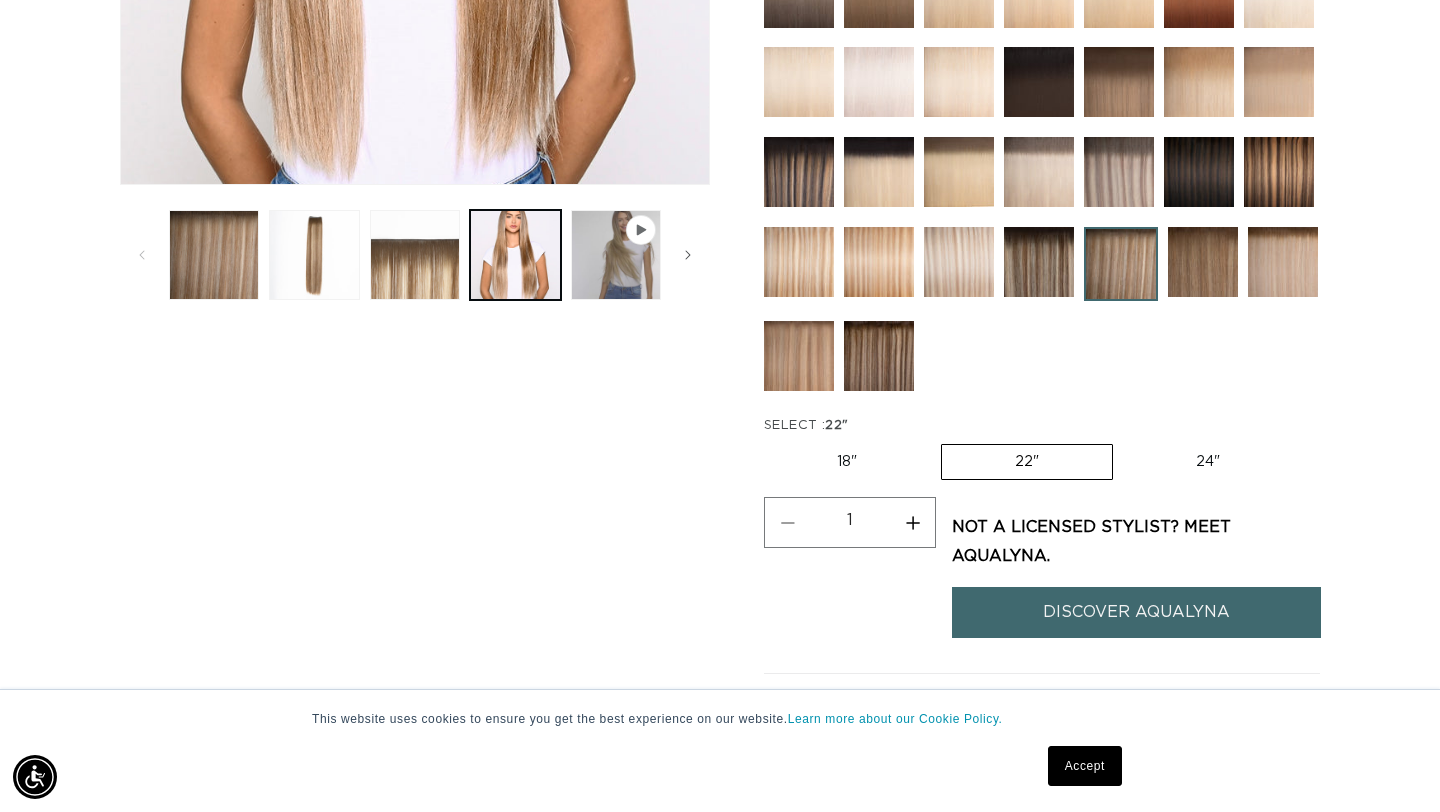 click on "DISCOVER AQUALYNA" at bounding box center [1136, 612] 